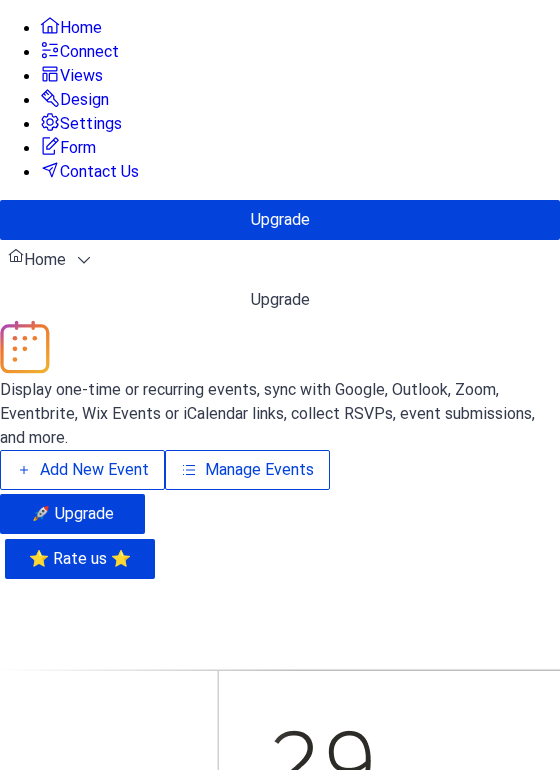 scroll, scrollTop: 0, scrollLeft: 0, axis: both 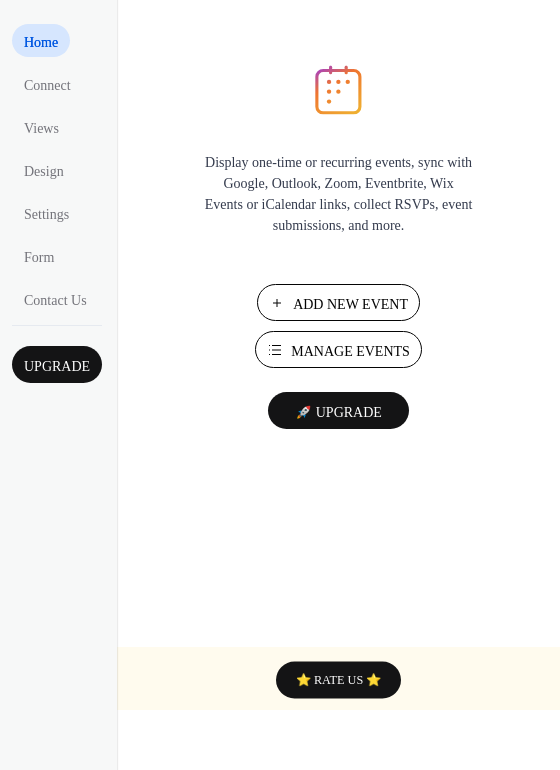 click on "Add New Event" at bounding box center (350, 304) 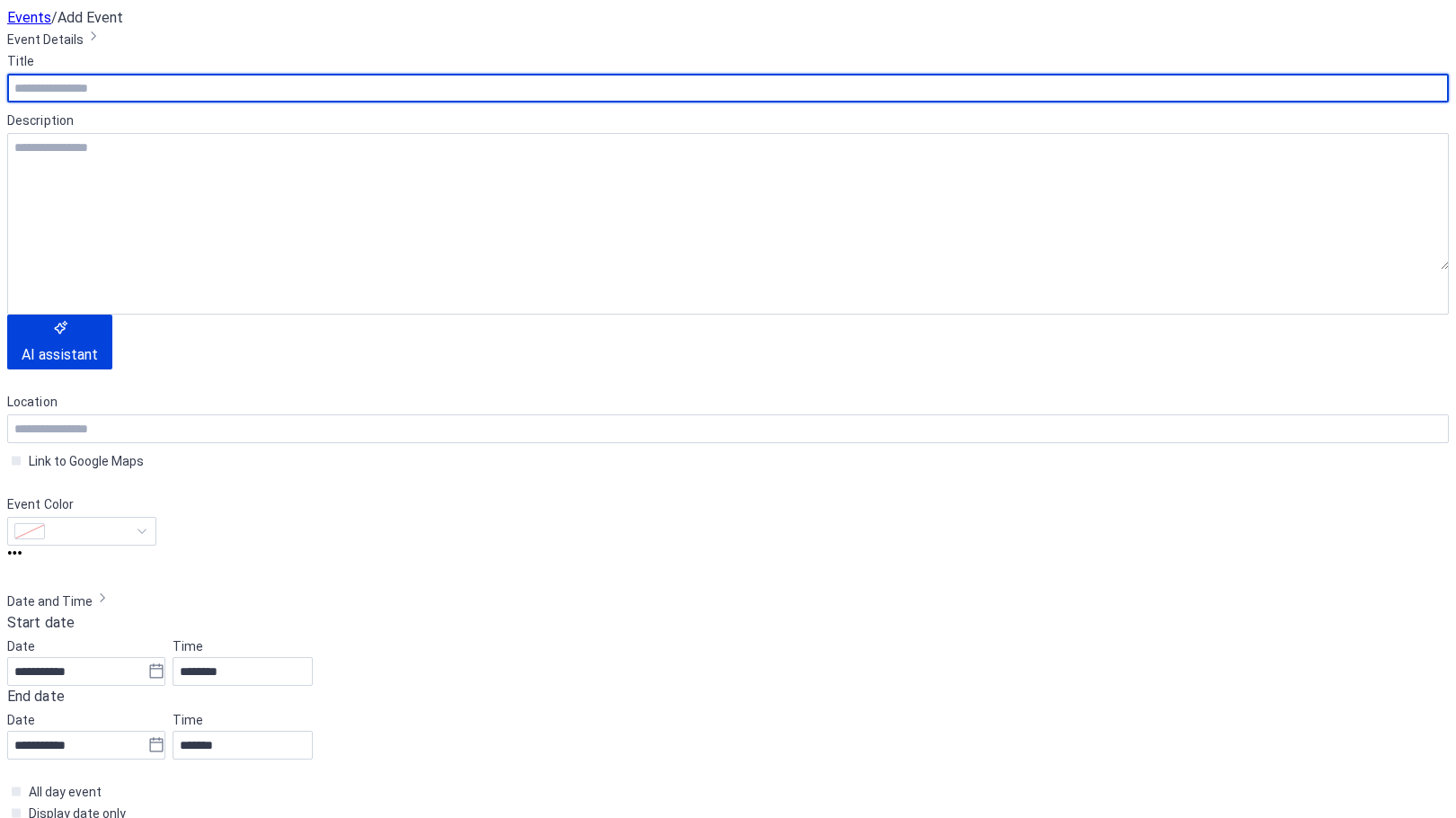 scroll, scrollTop: 0, scrollLeft: 0, axis: both 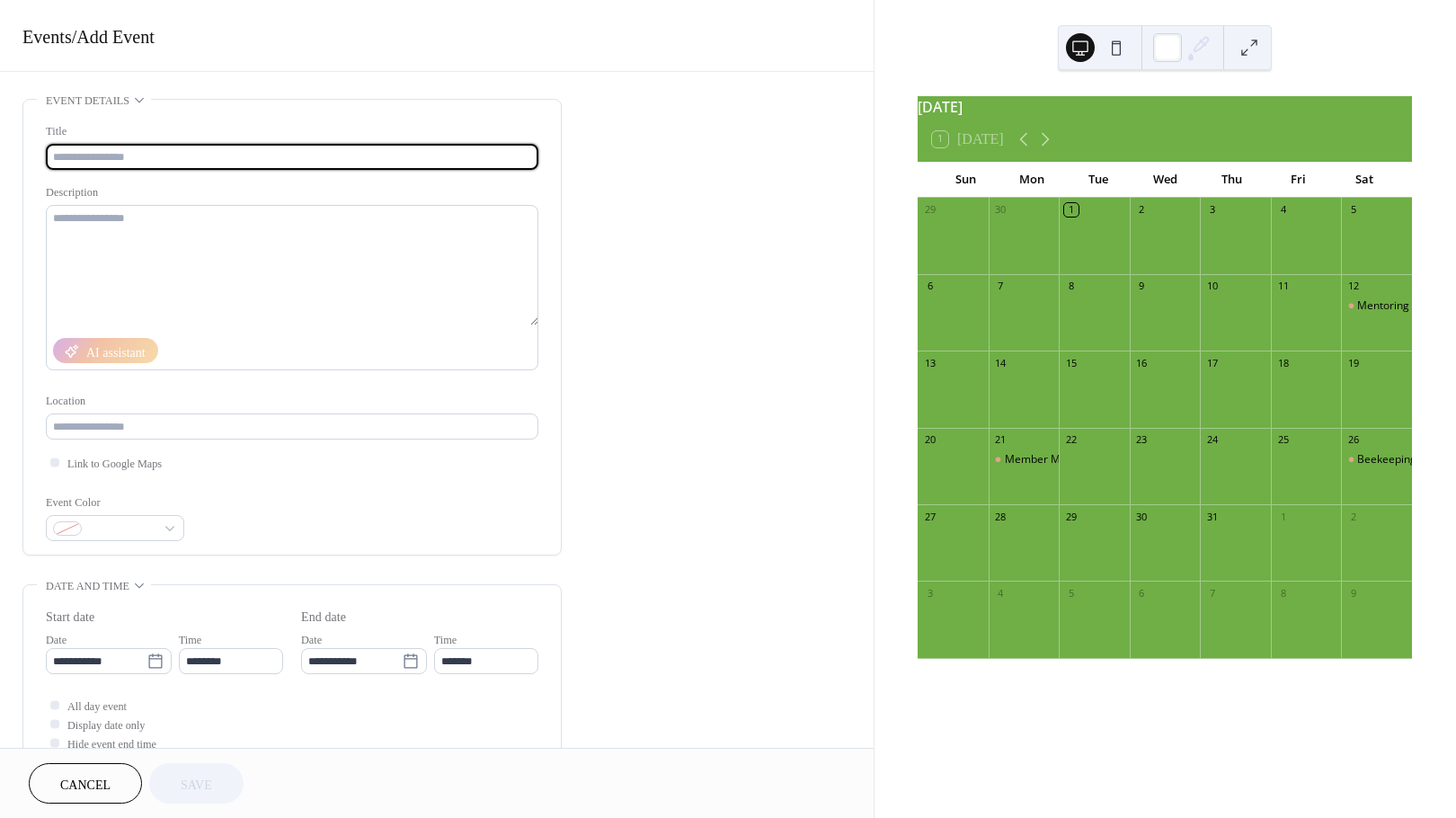 click at bounding box center [292, 156] 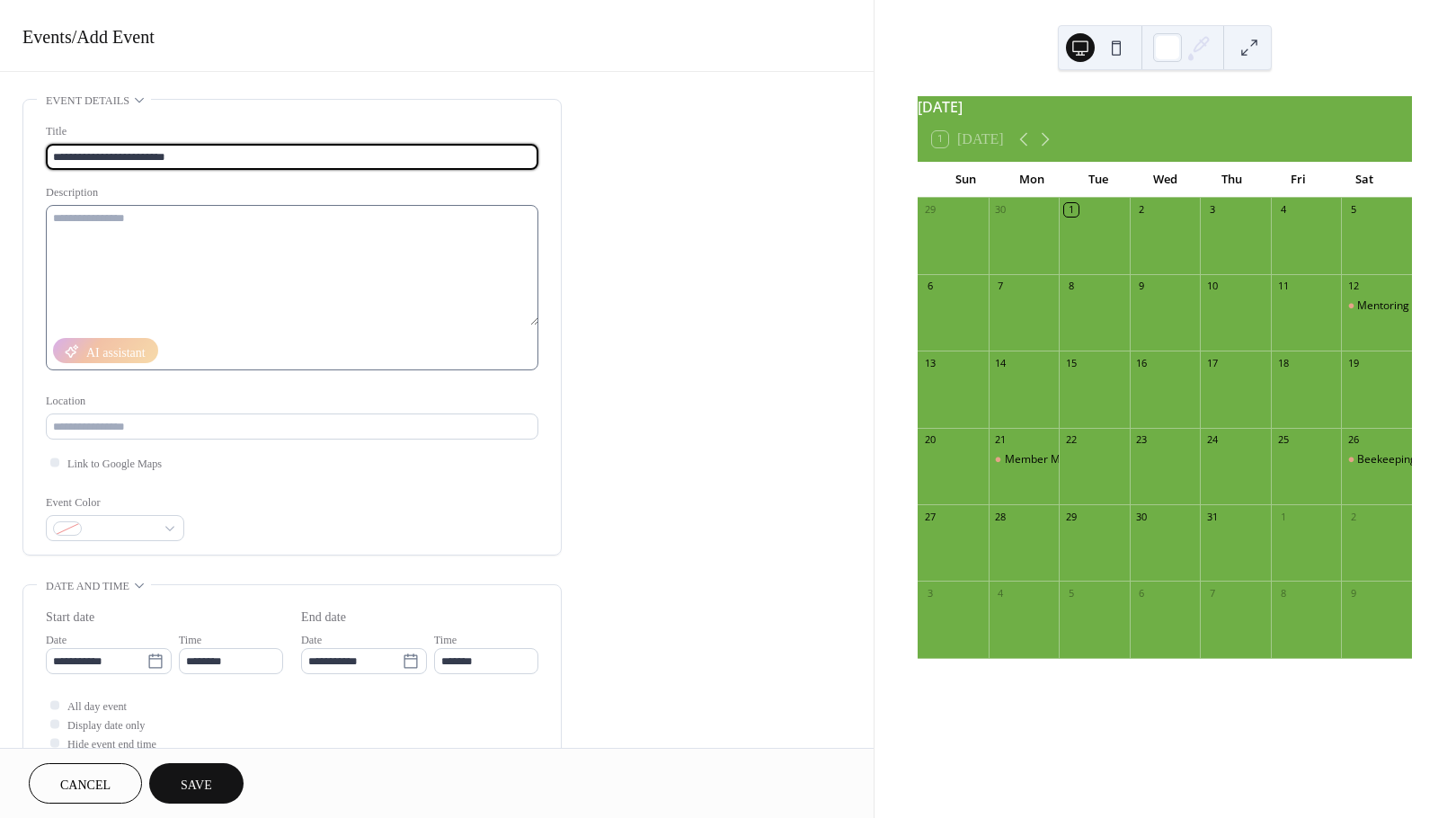 type on "**********" 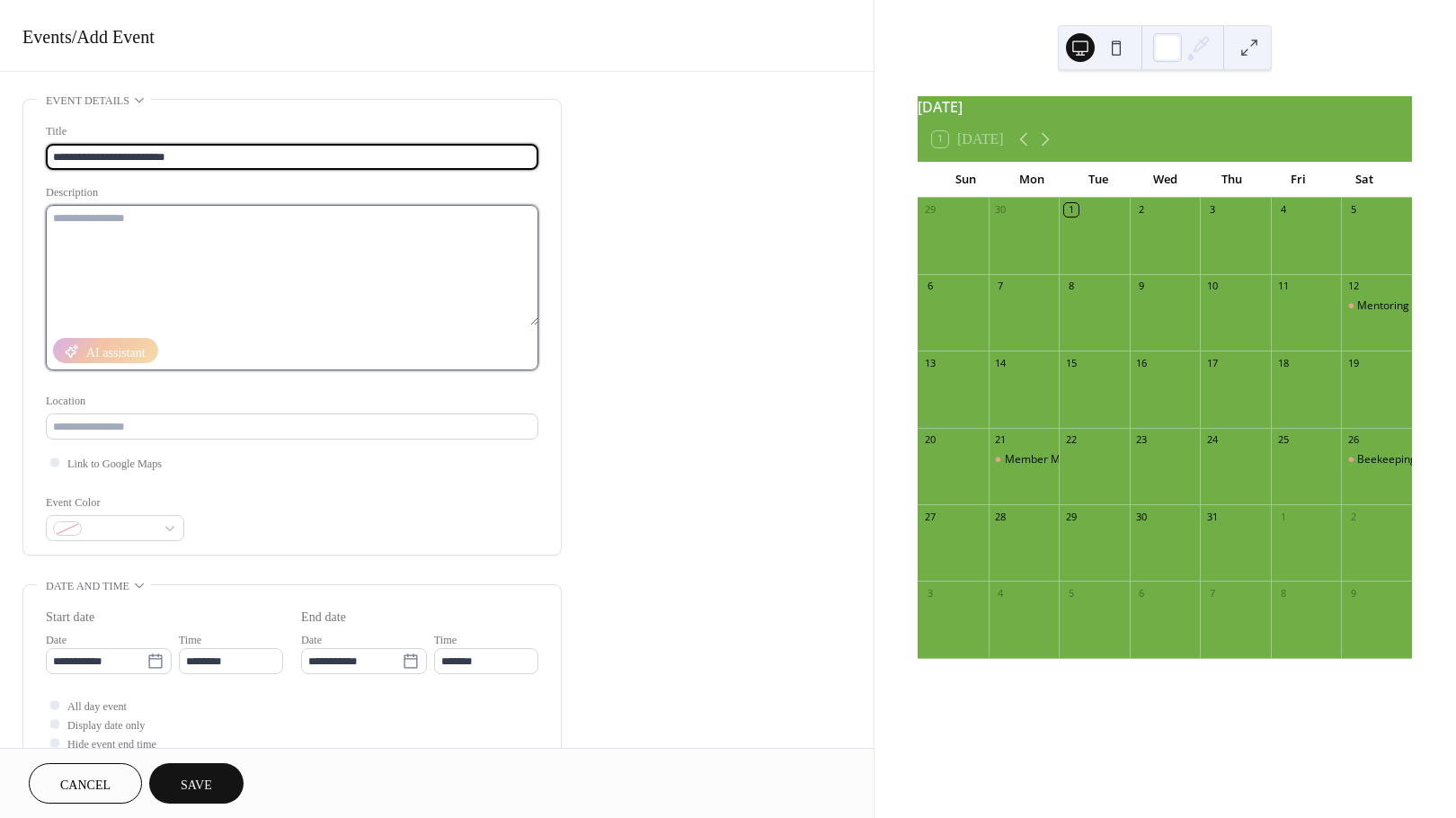 click at bounding box center (292, 265) 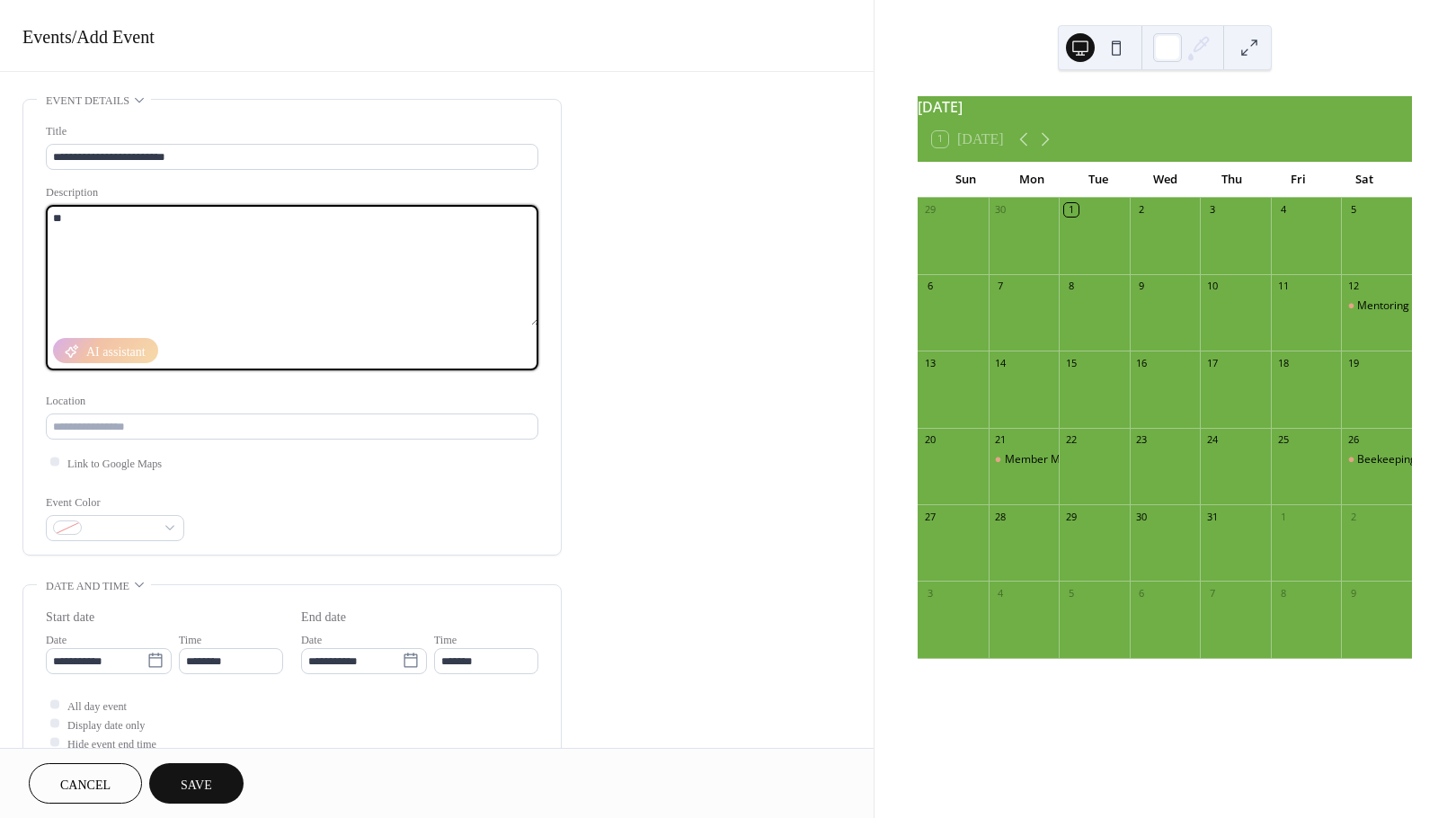 type on "*" 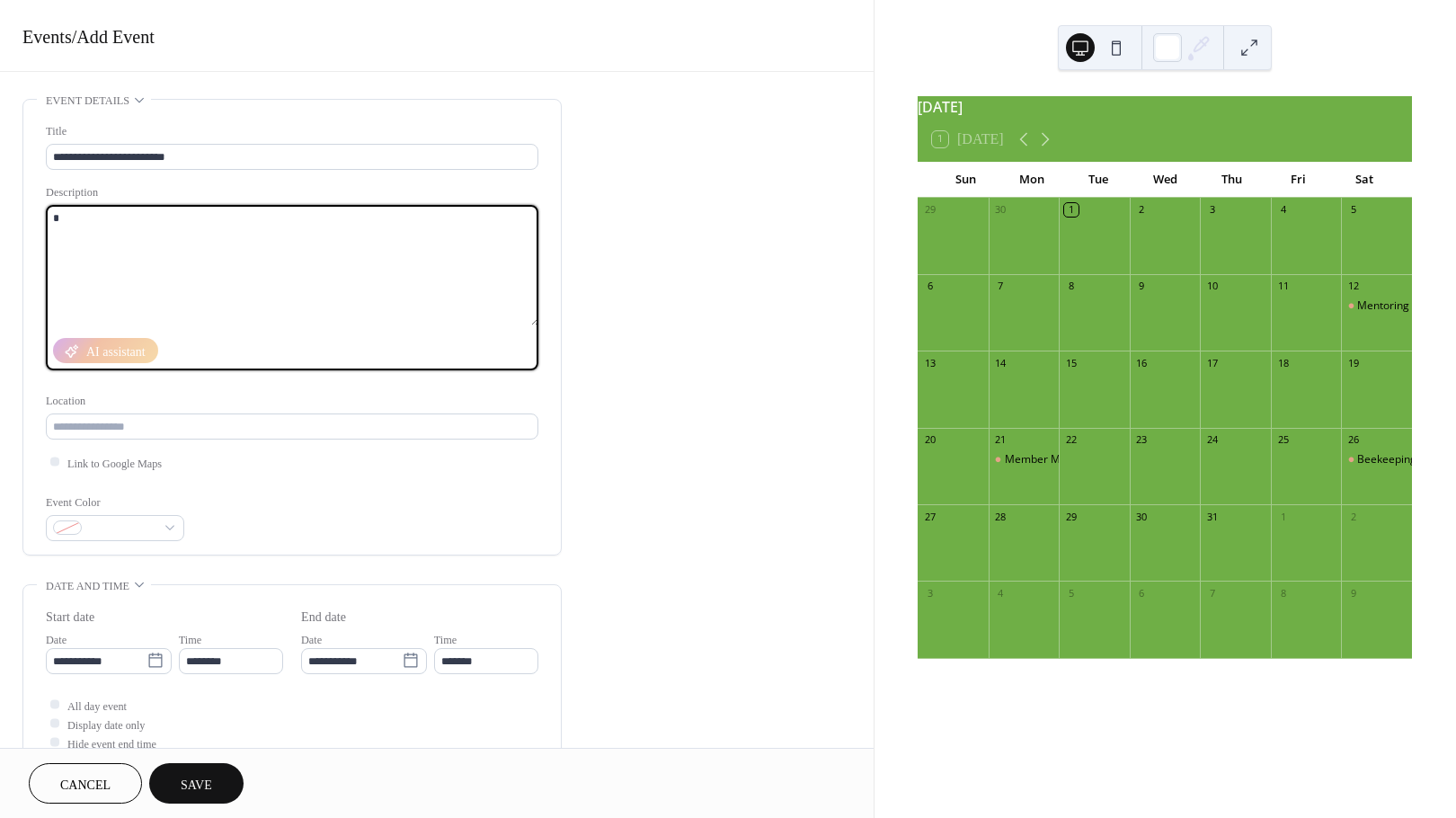 type 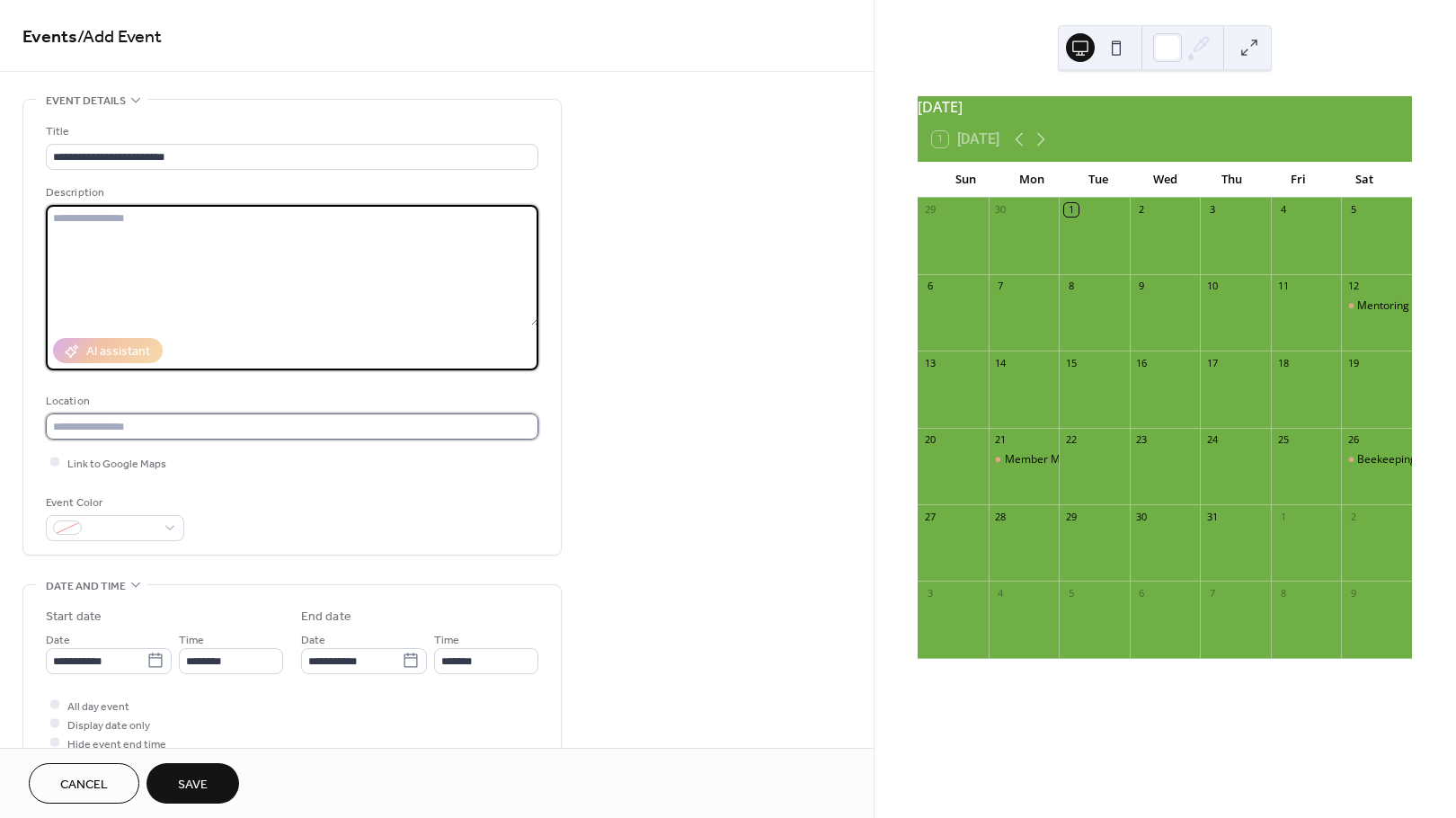 click at bounding box center (292, 426) 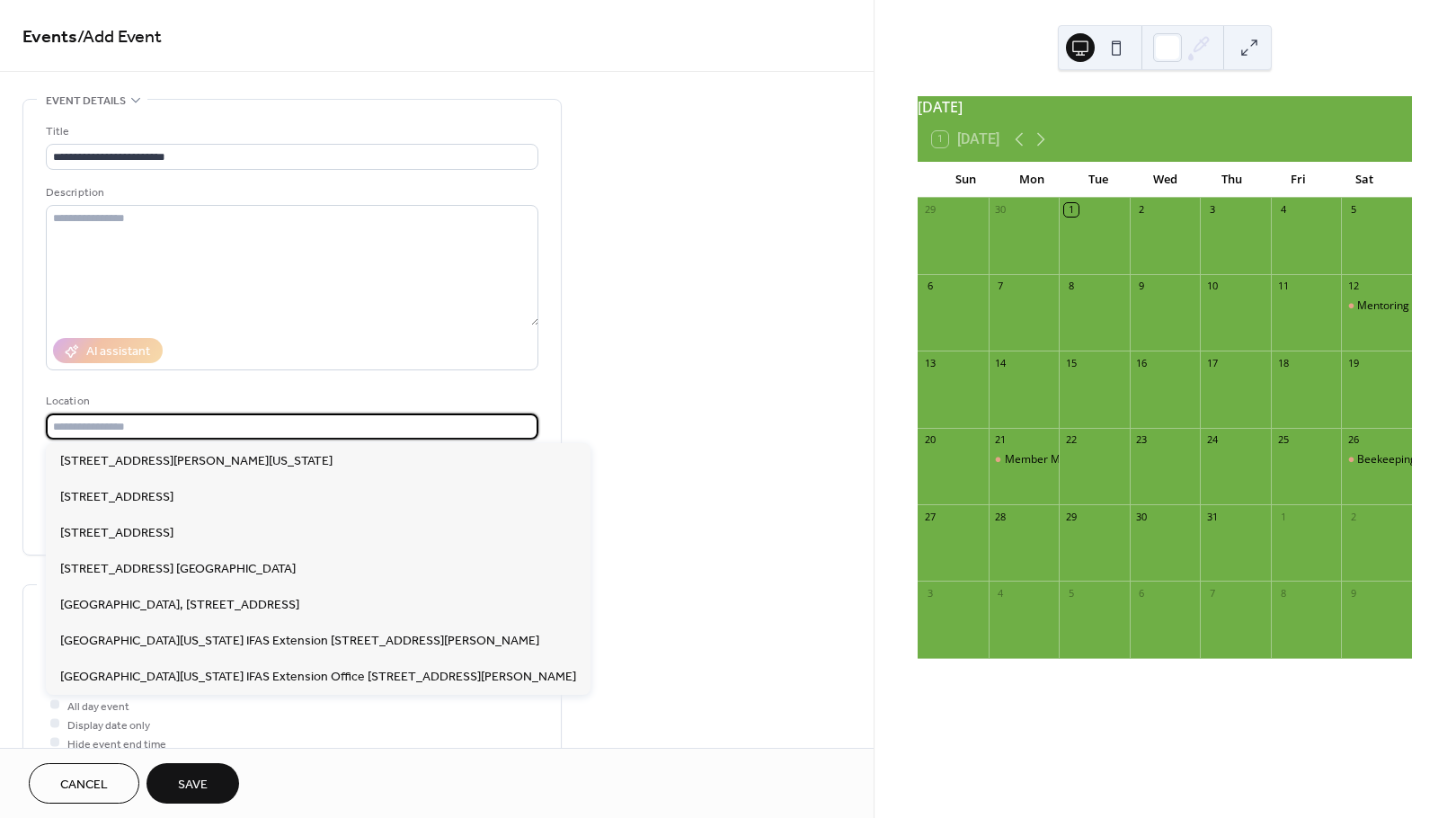 click at bounding box center [292, 426] 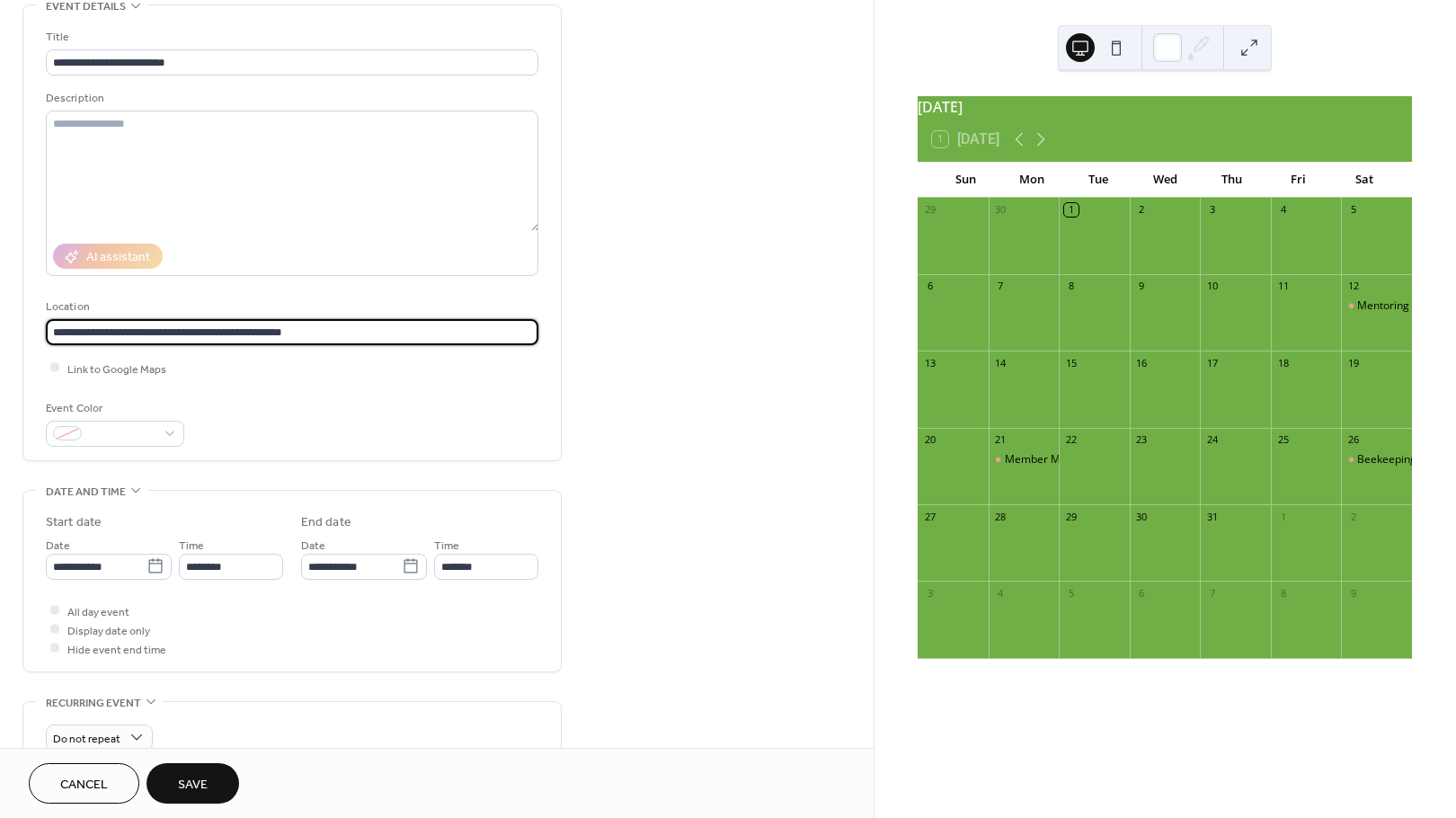 scroll, scrollTop: 114, scrollLeft: 0, axis: vertical 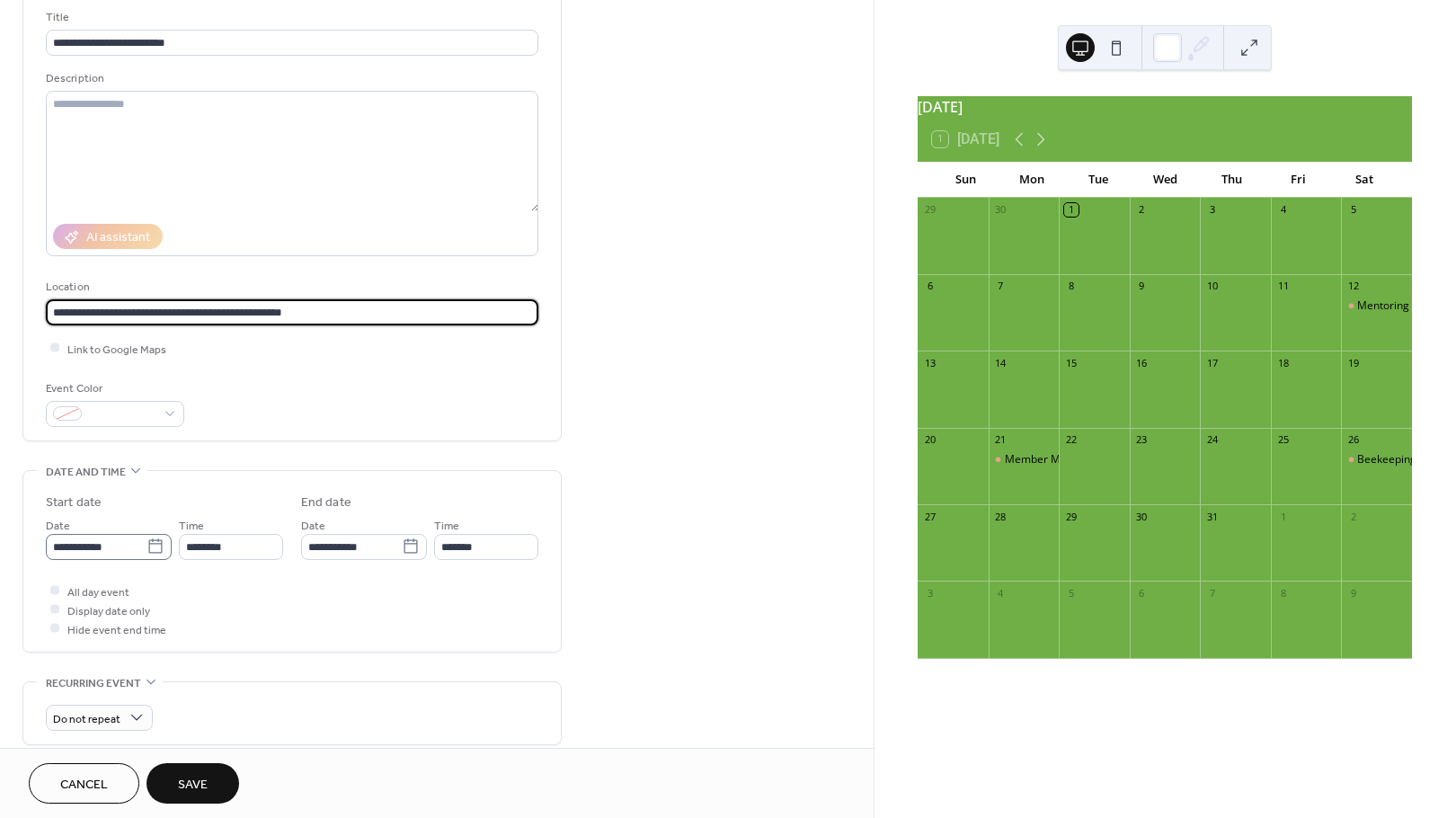 type on "**********" 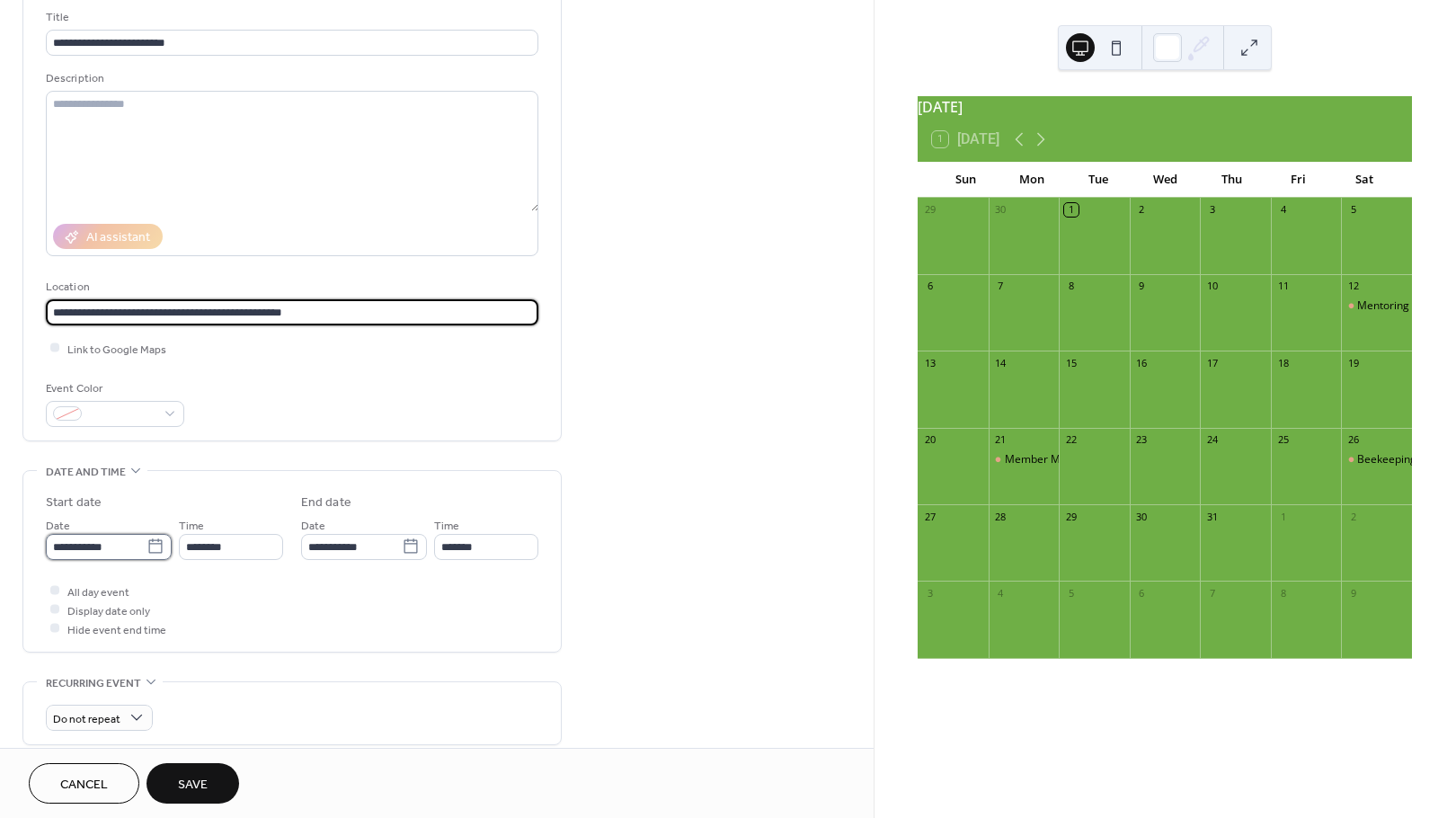 click on "**********" at bounding box center [96, 547] 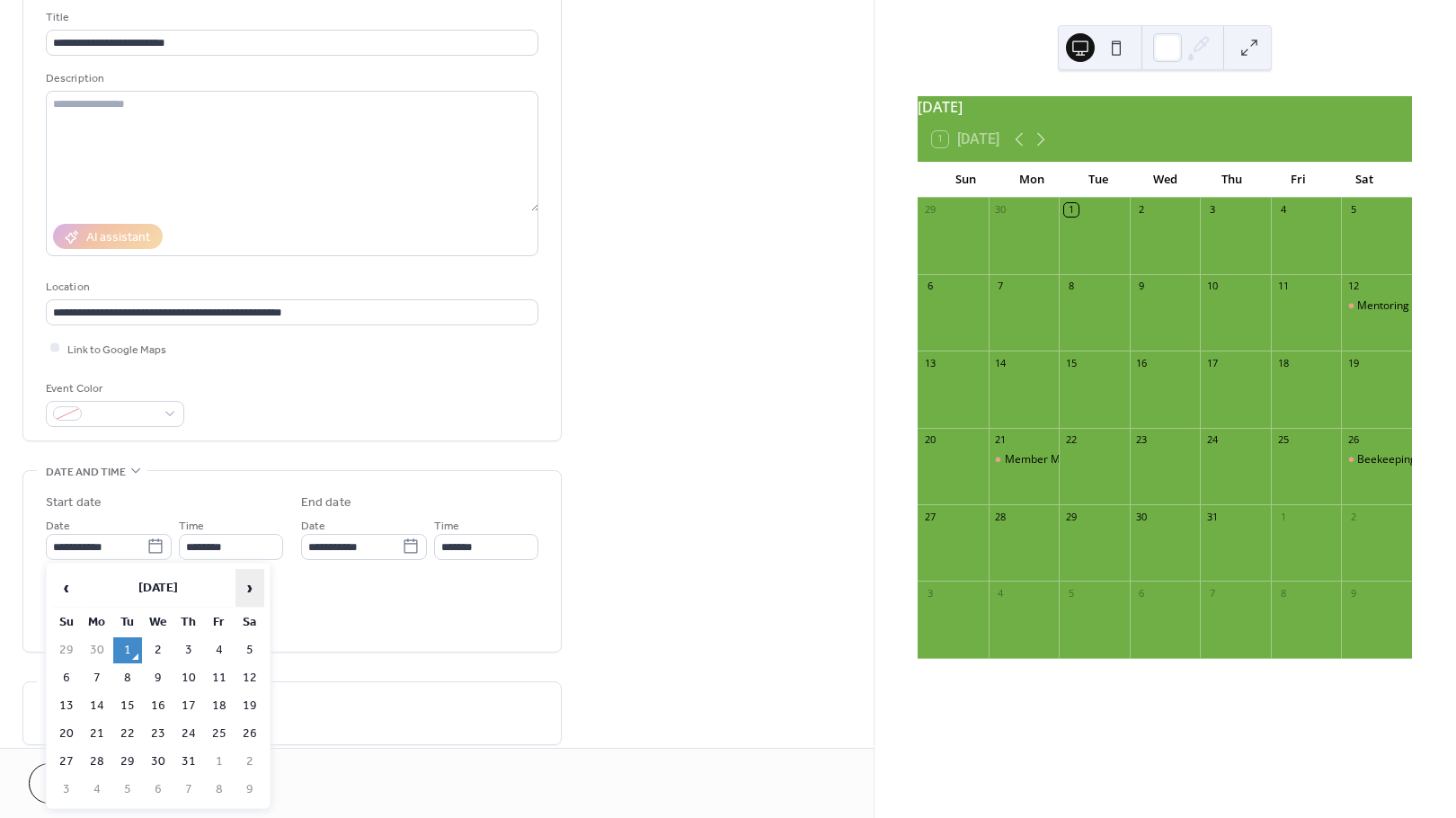 click on "›" at bounding box center (250, 588) 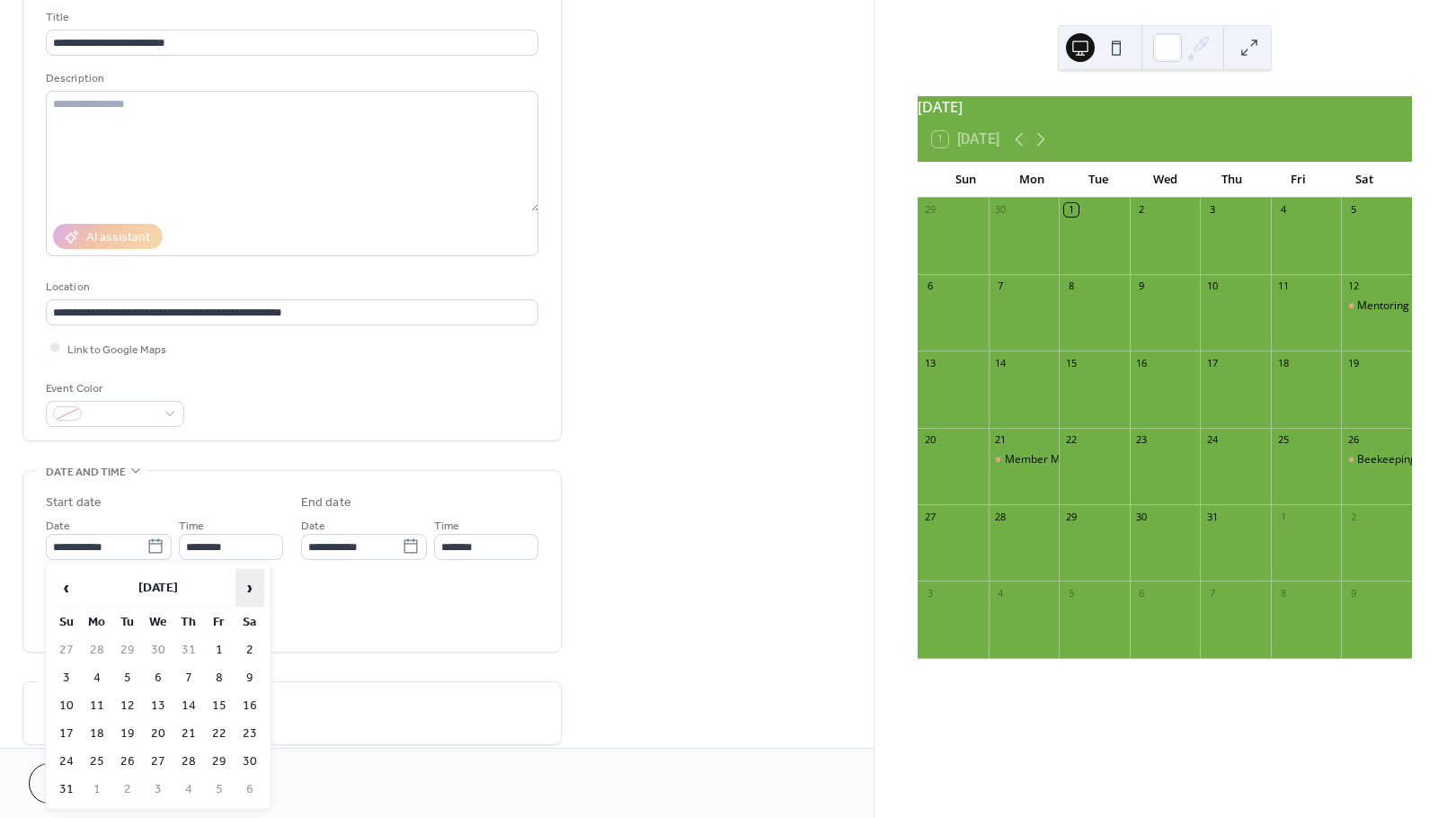 click on "›" at bounding box center [250, 588] 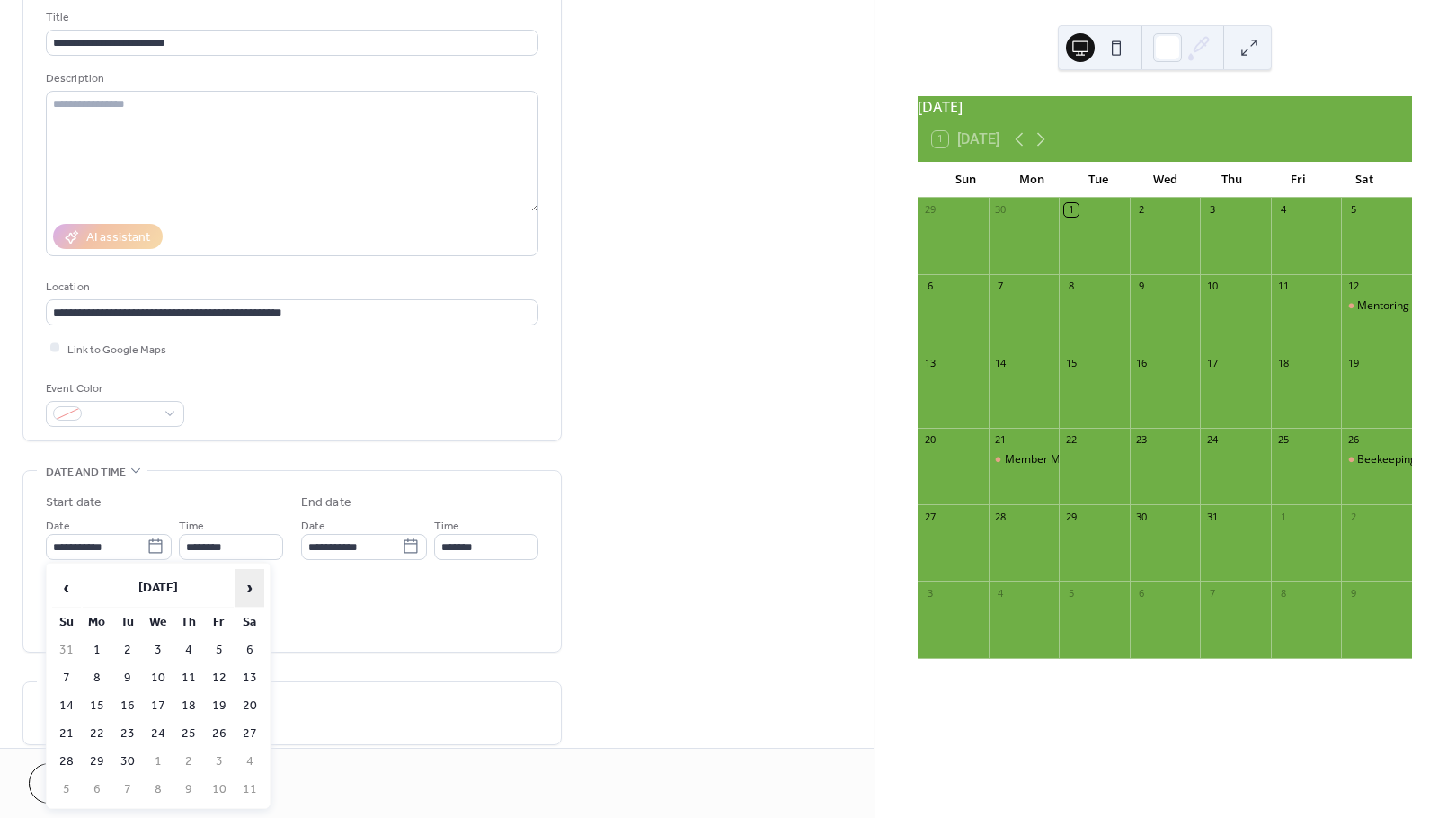 click on "›" at bounding box center (250, 588) 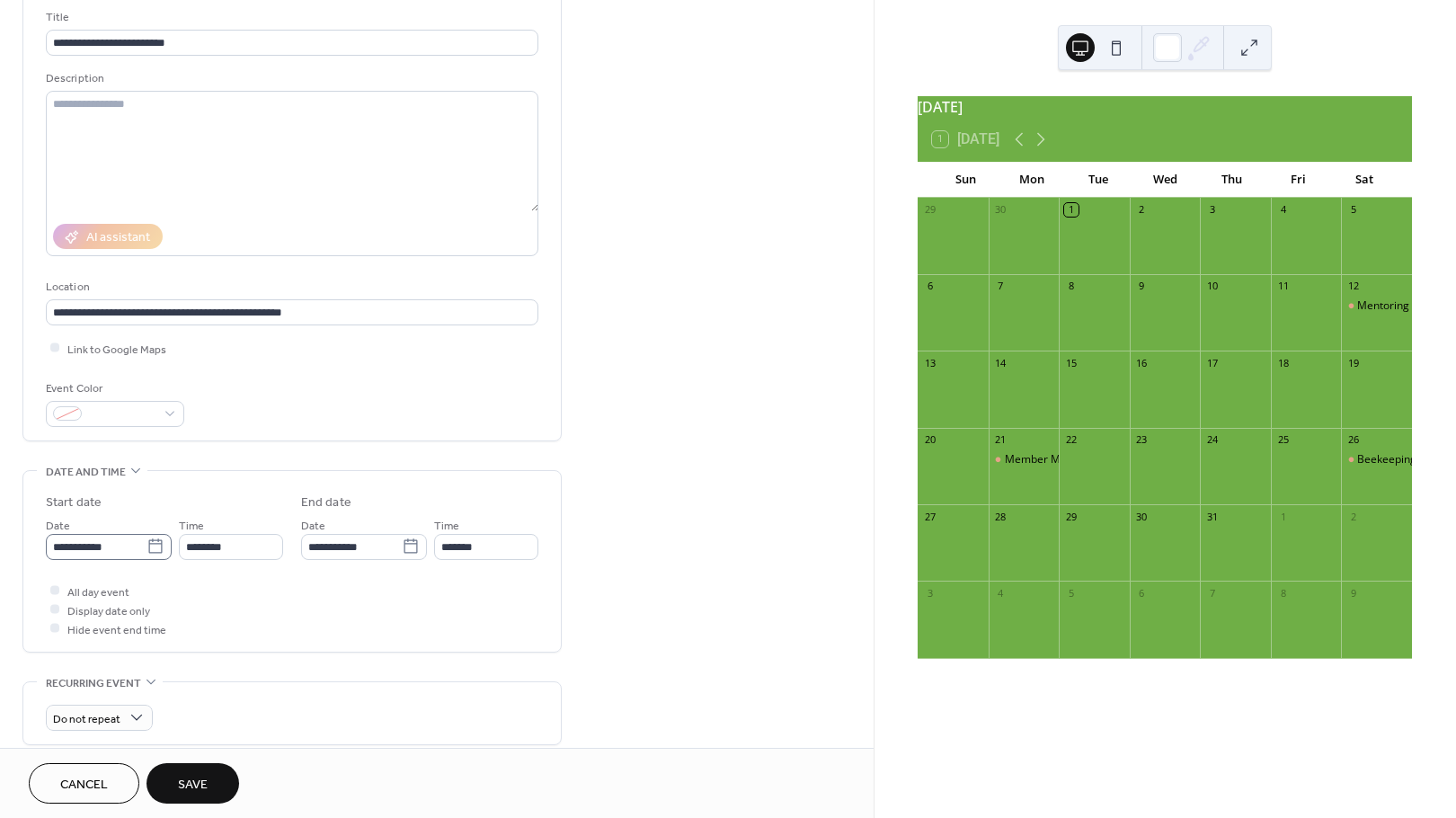 click 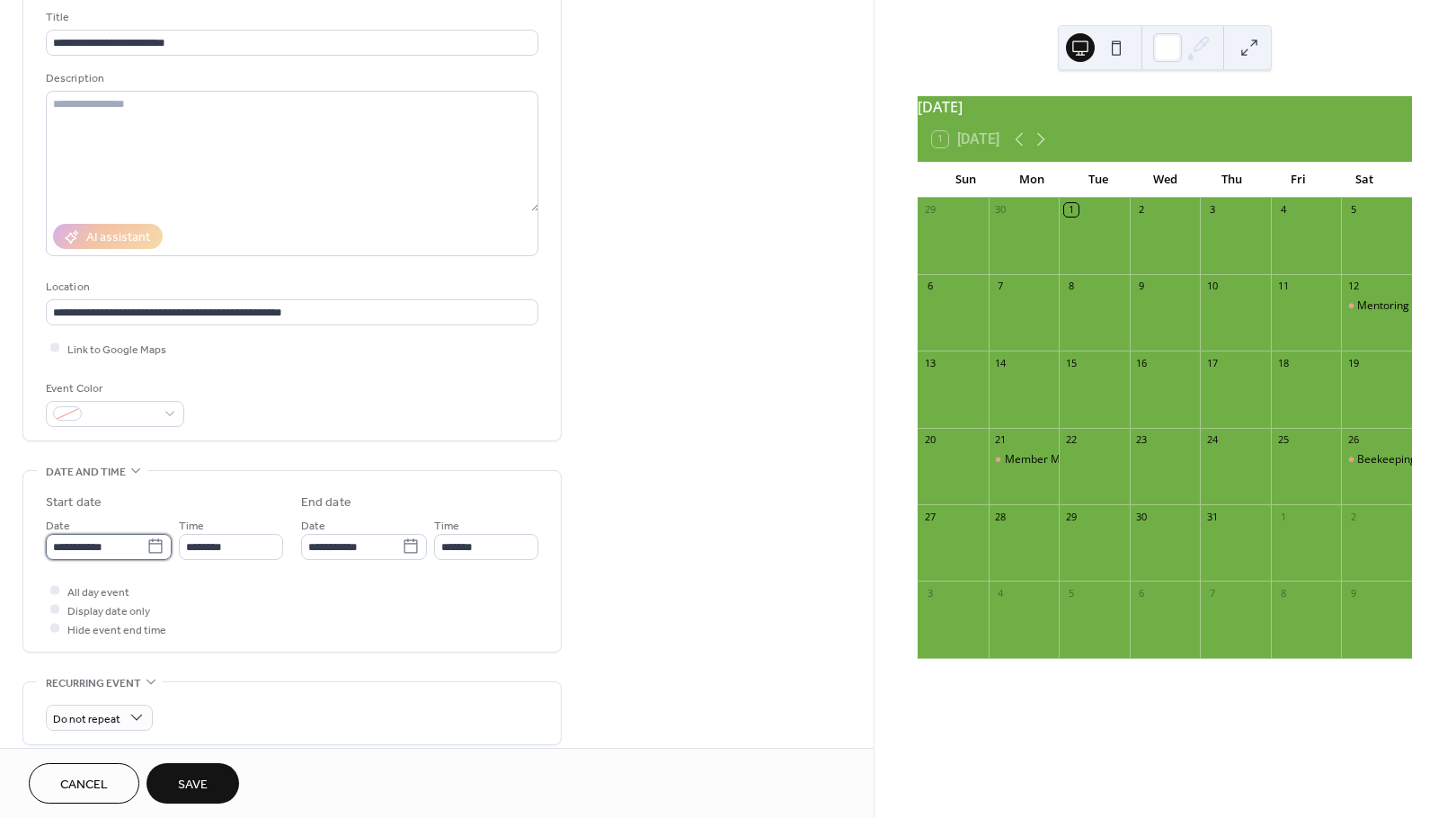 click on "**********" at bounding box center (96, 547) 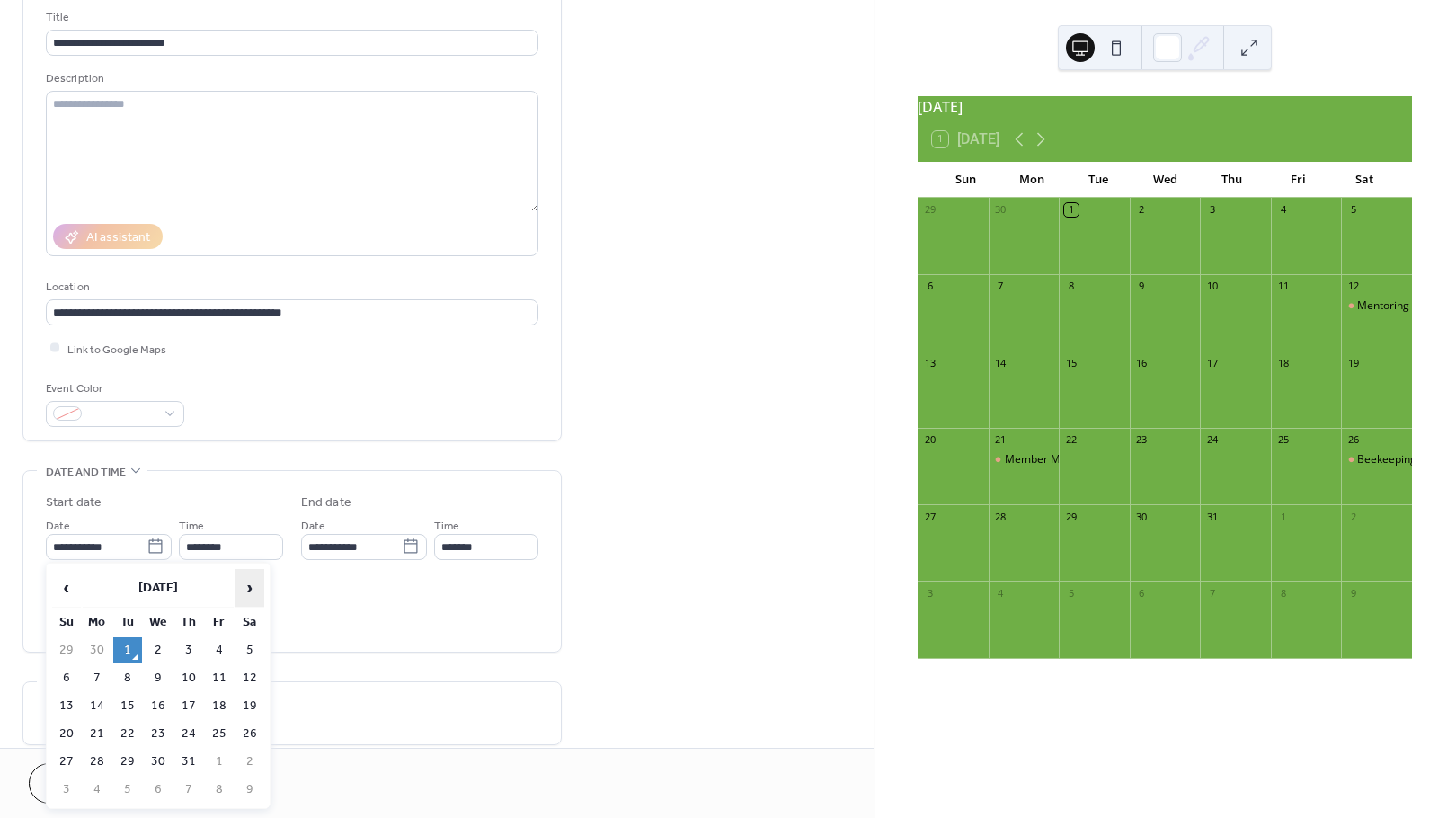 click on "›" at bounding box center (250, 588) 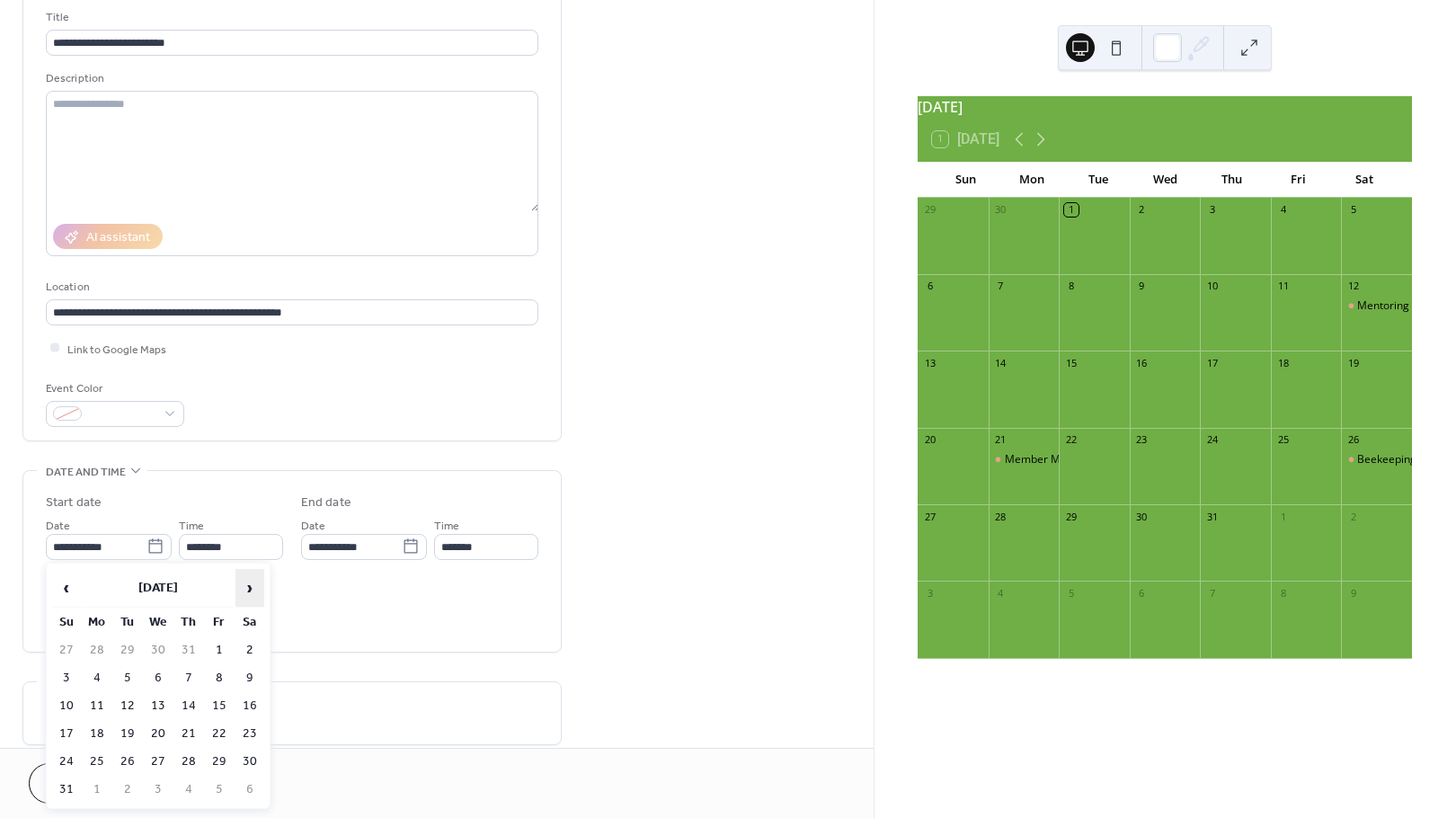 click on "›" at bounding box center (250, 588) 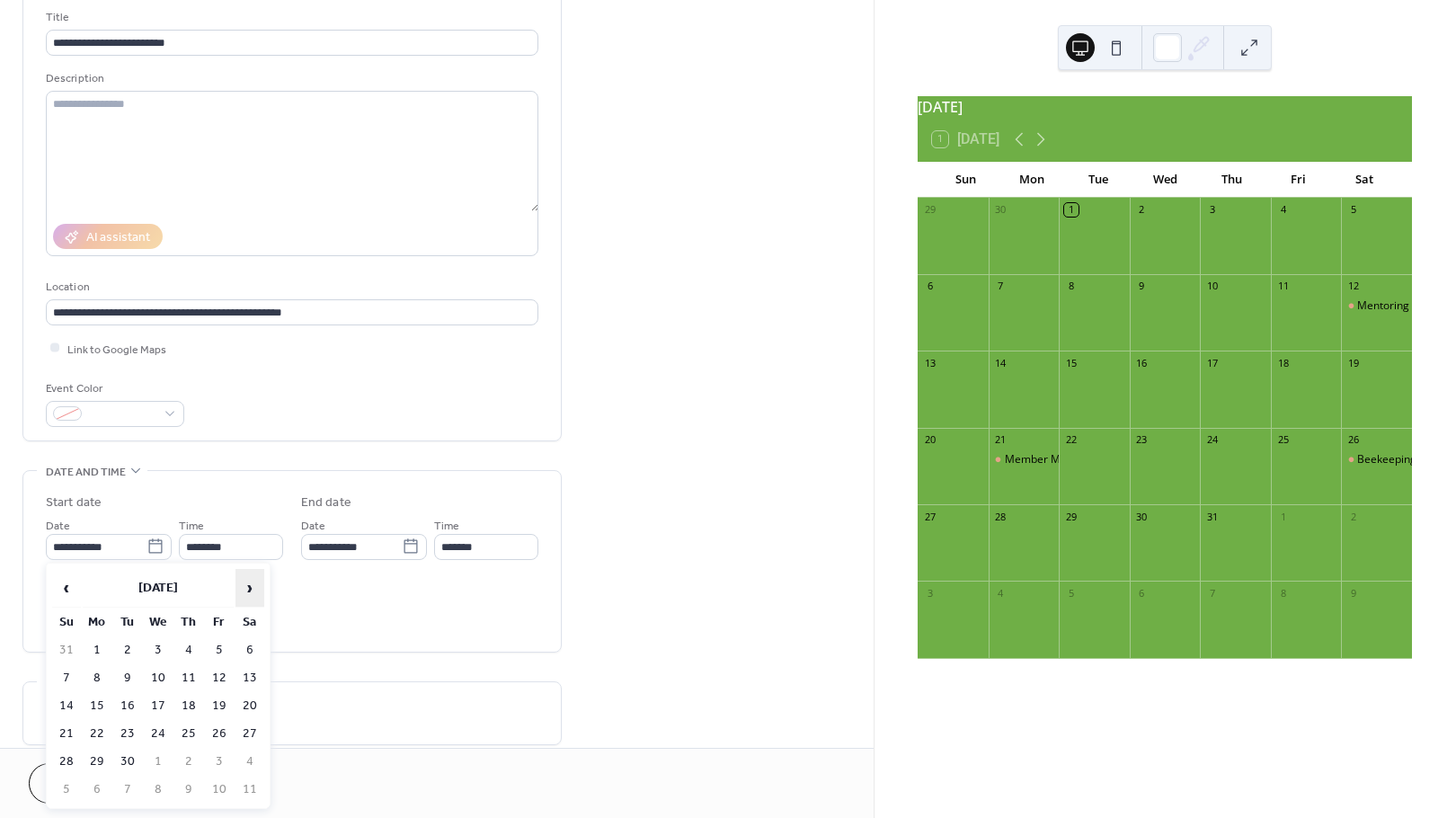 click on "›" at bounding box center [250, 588] 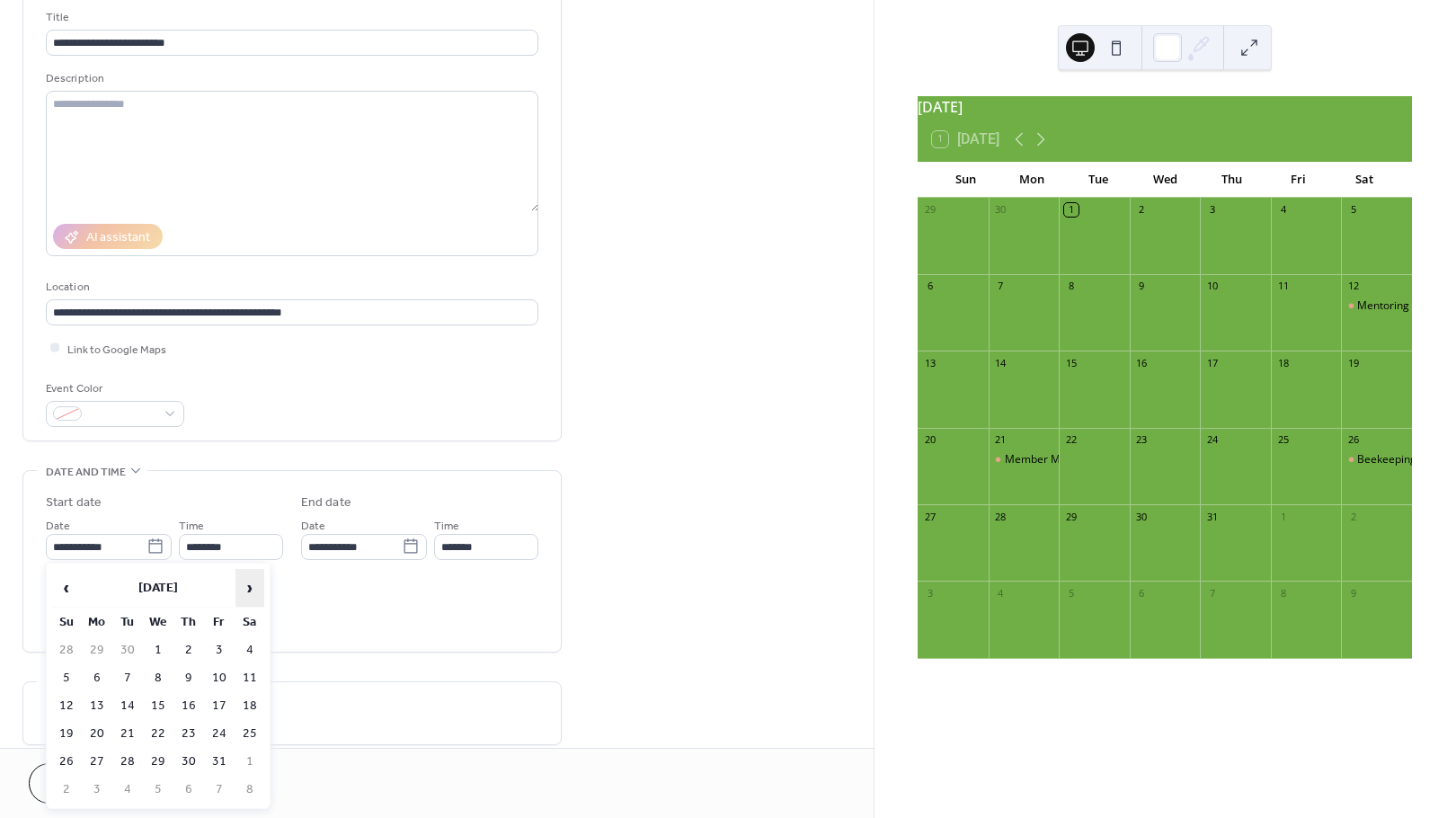 click on "›" at bounding box center (250, 588) 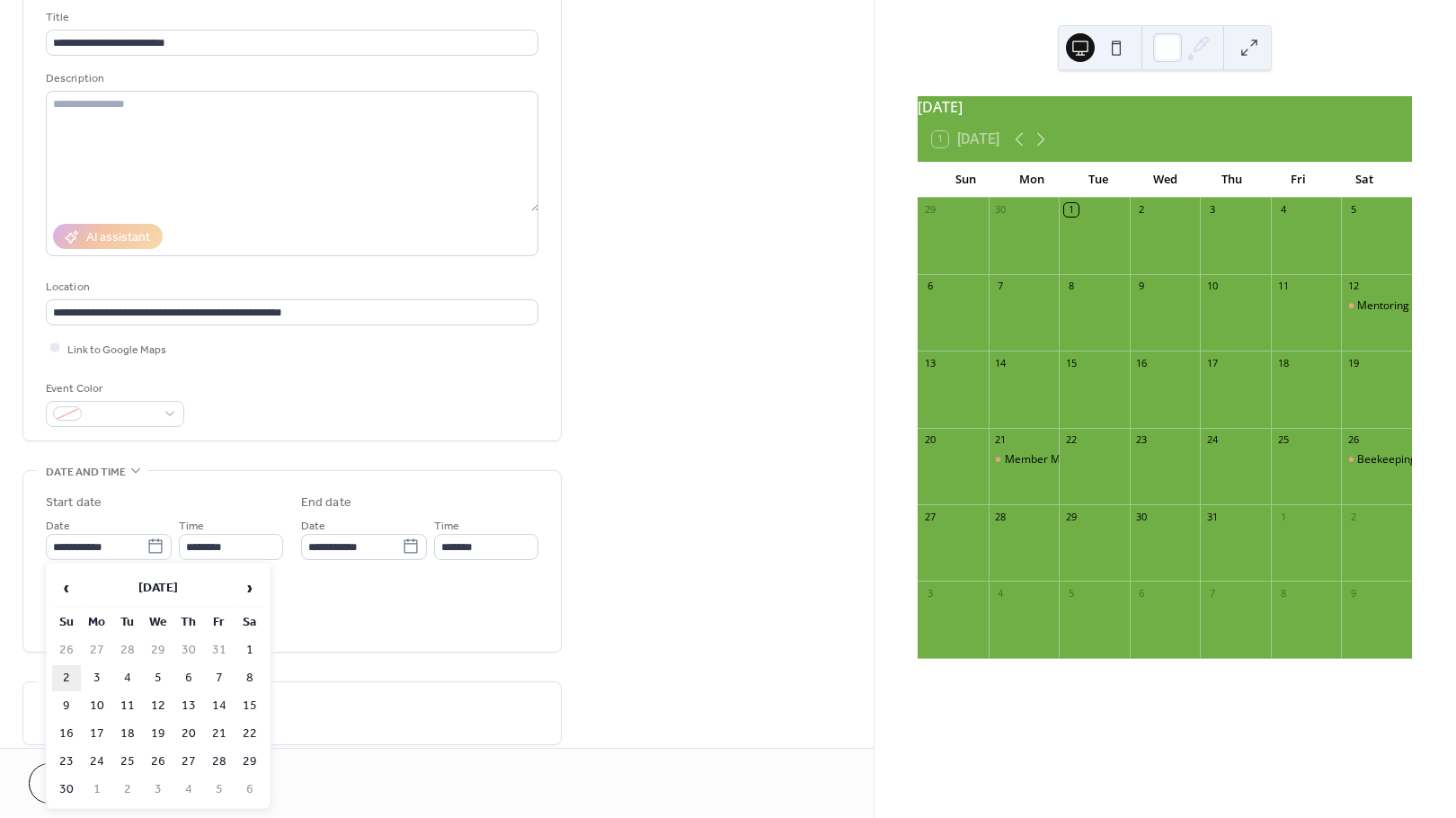 click on "2" at bounding box center [67, 678] 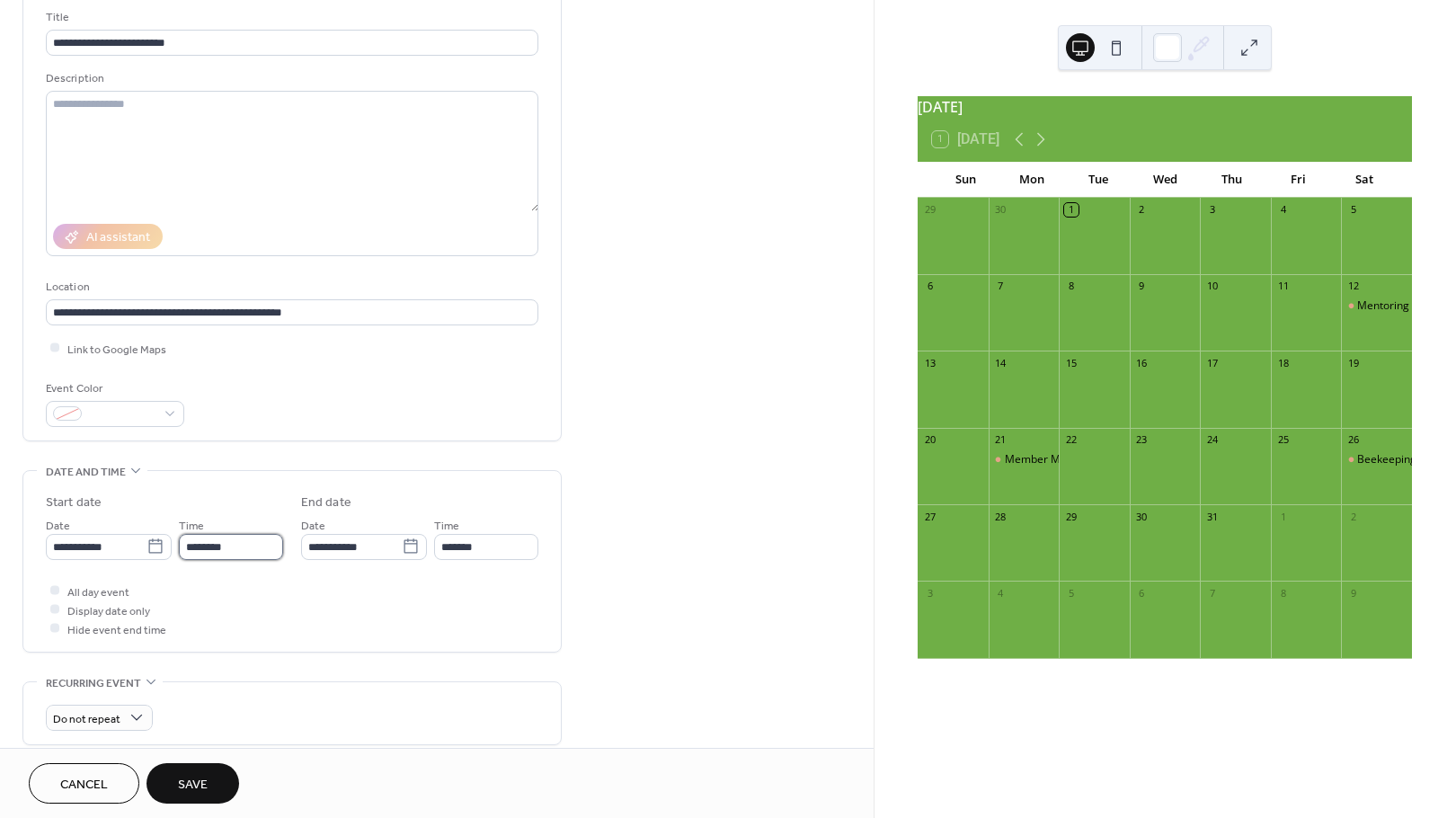 click on "********" at bounding box center (231, 547) 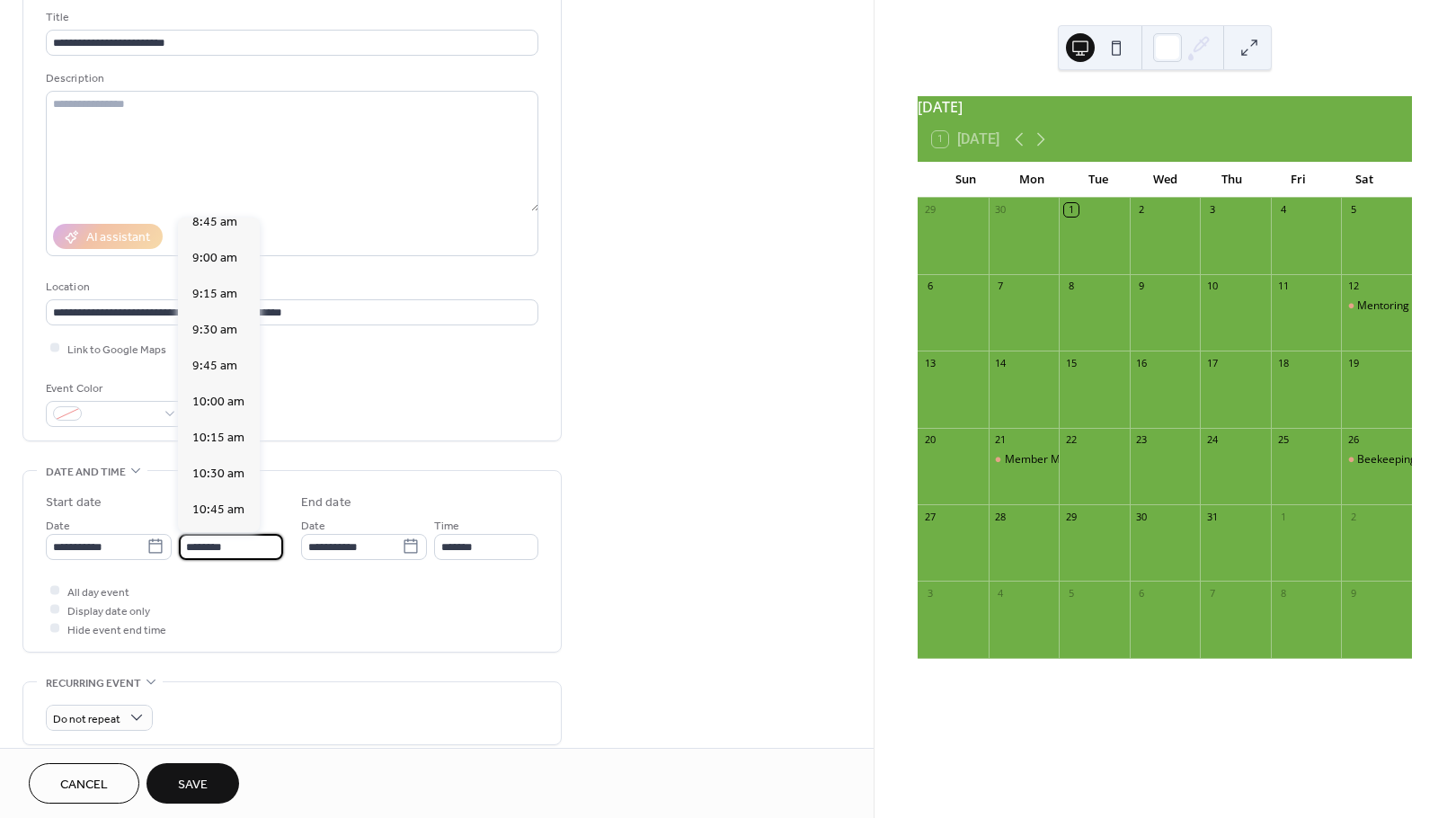 scroll, scrollTop: 1281, scrollLeft: 0, axis: vertical 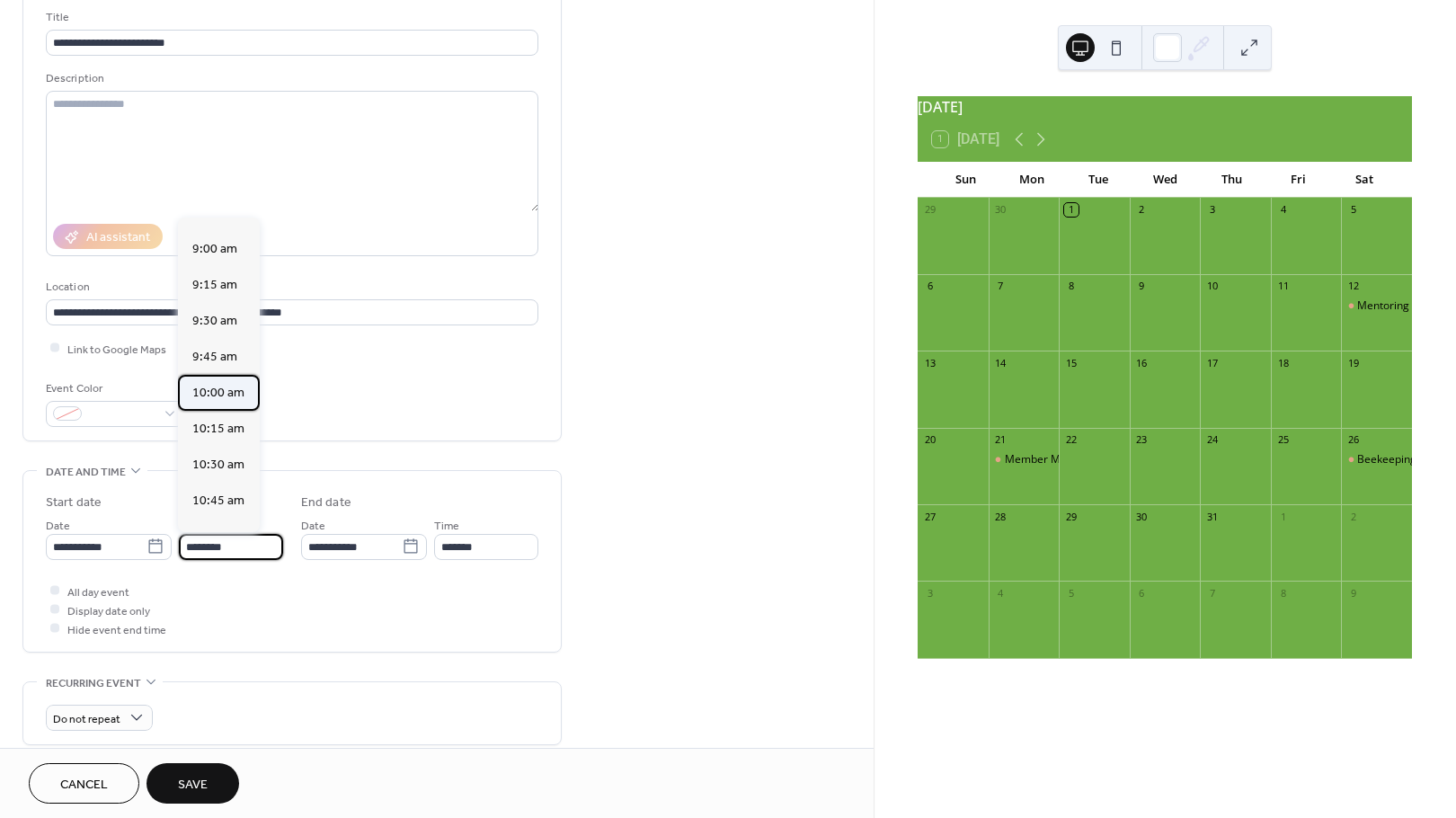 click on "10:00 am" at bounding box center [218, 393] 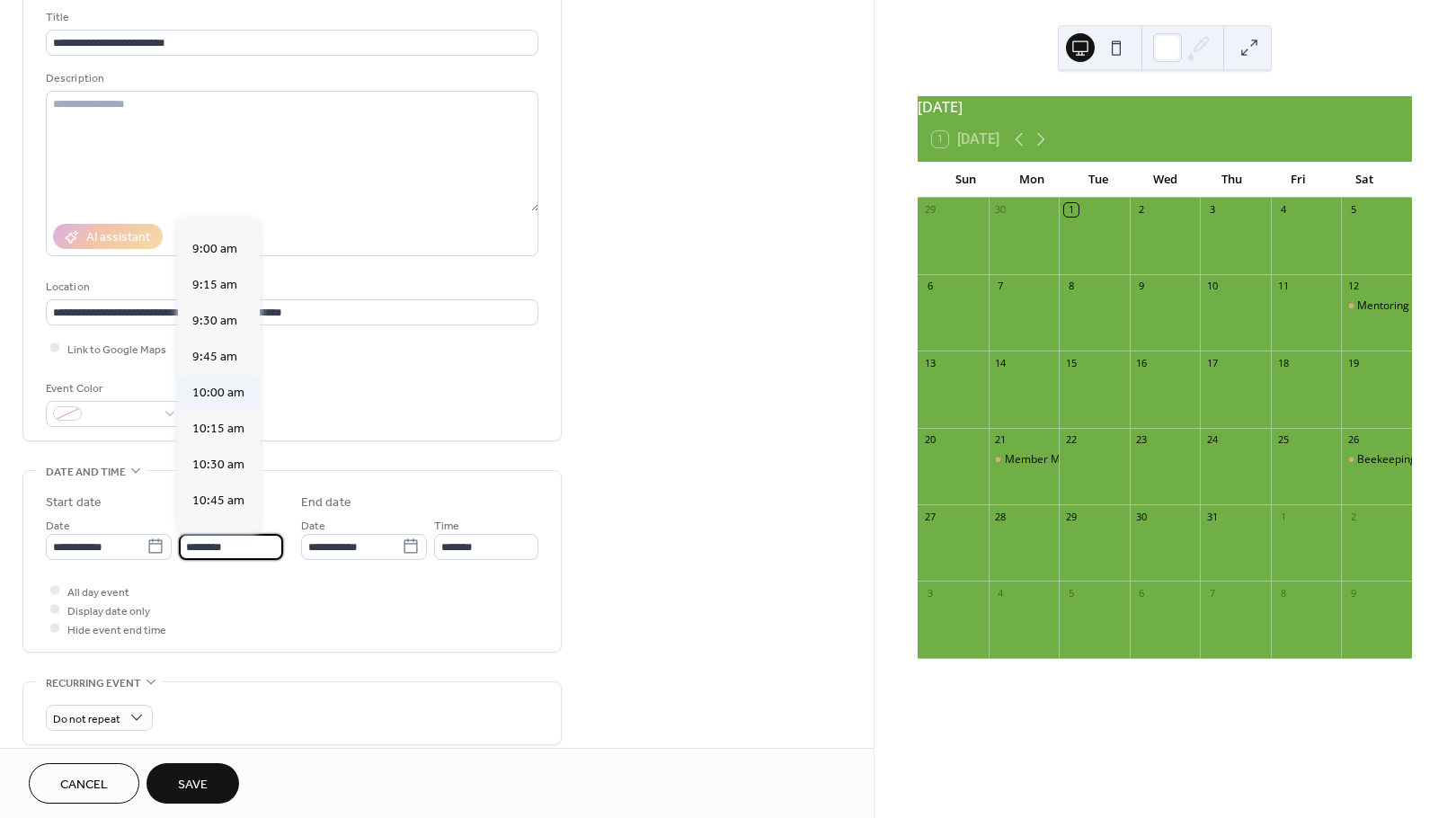 type on "********" 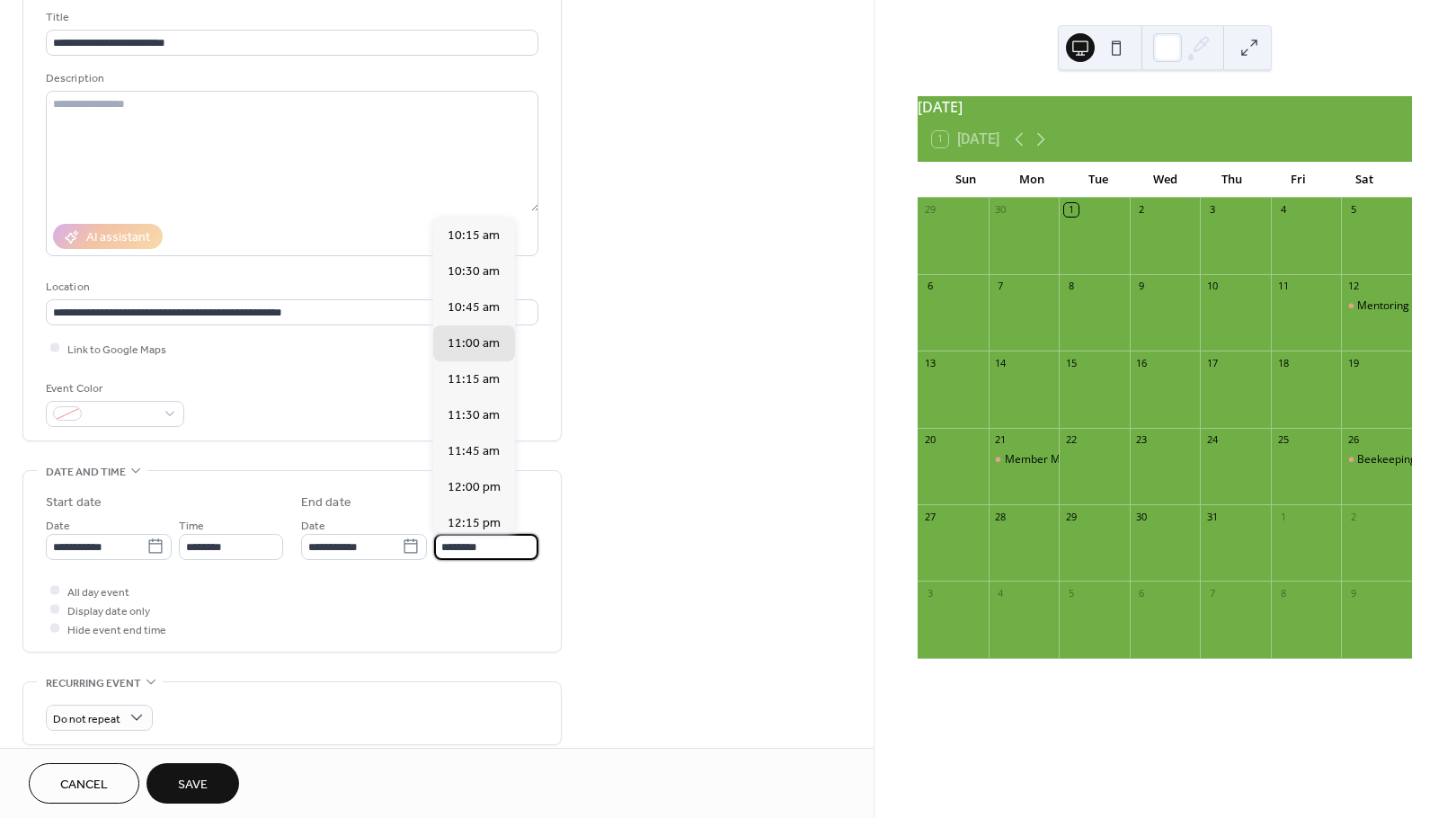 click on "********" at bounding box center [486, 547] 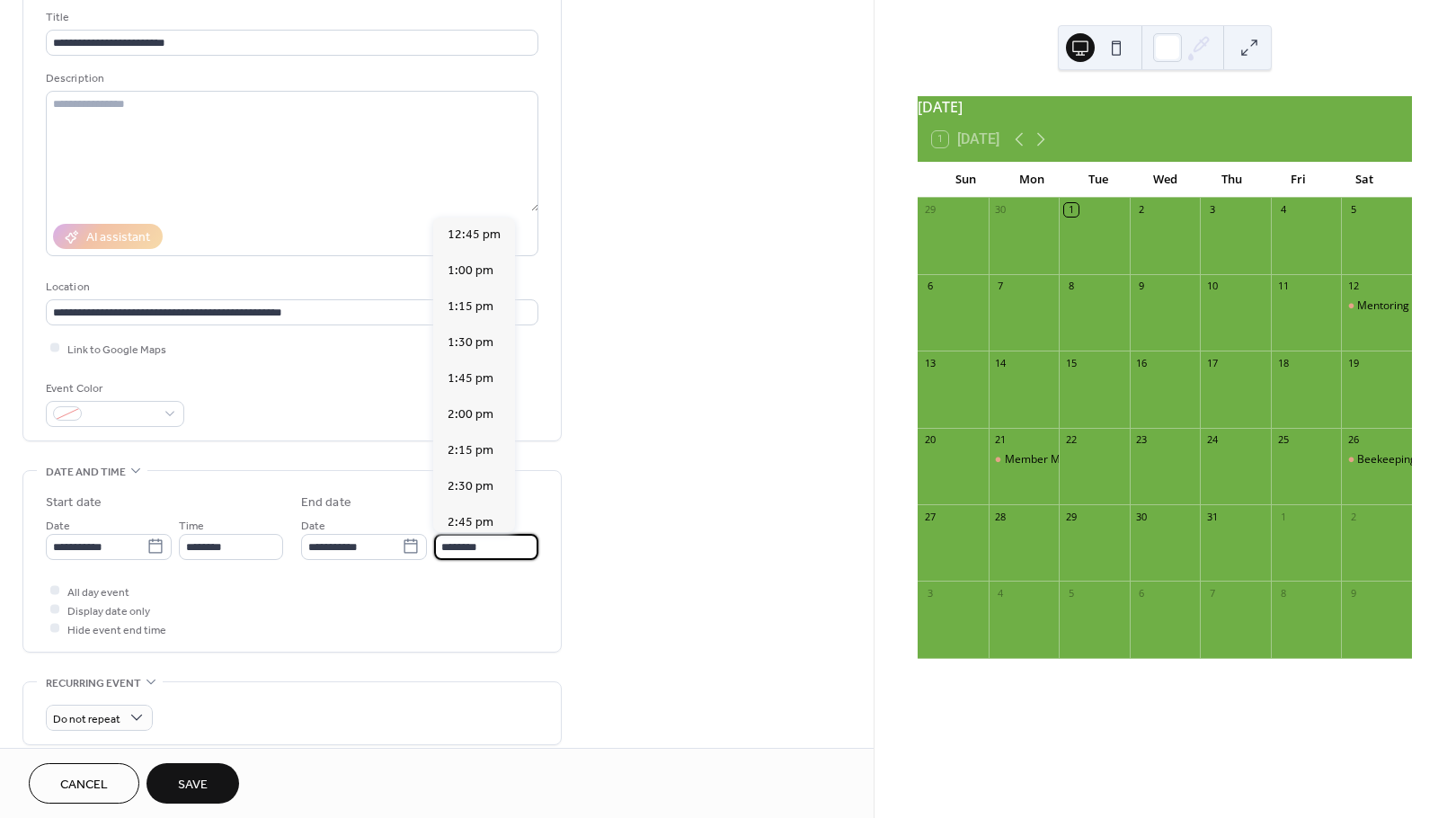 scroll, scrollTop: 388, scrollLeft: 0, axis: vertical 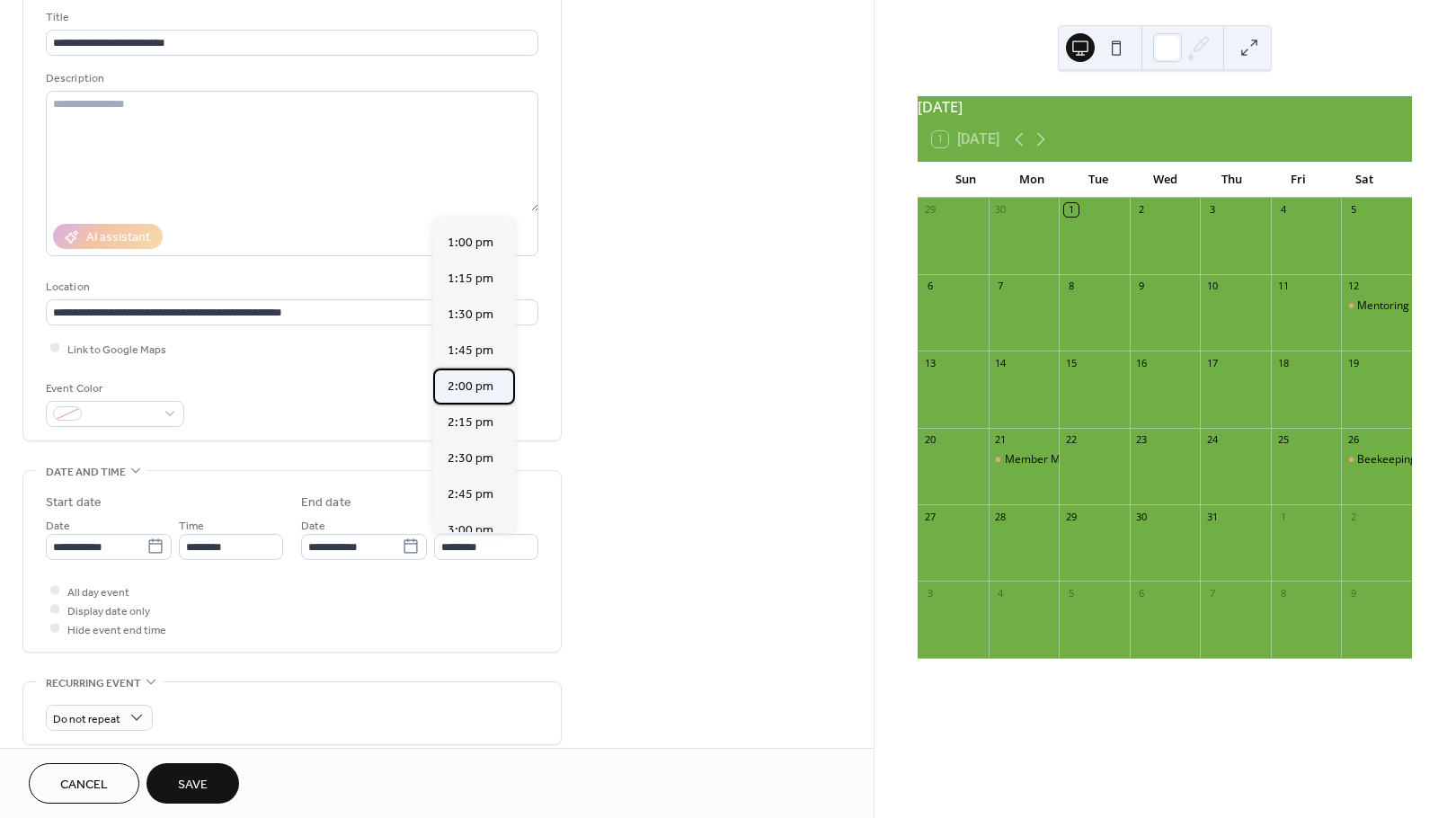 click on "2:00 pm" at bounding box center [470, 387] 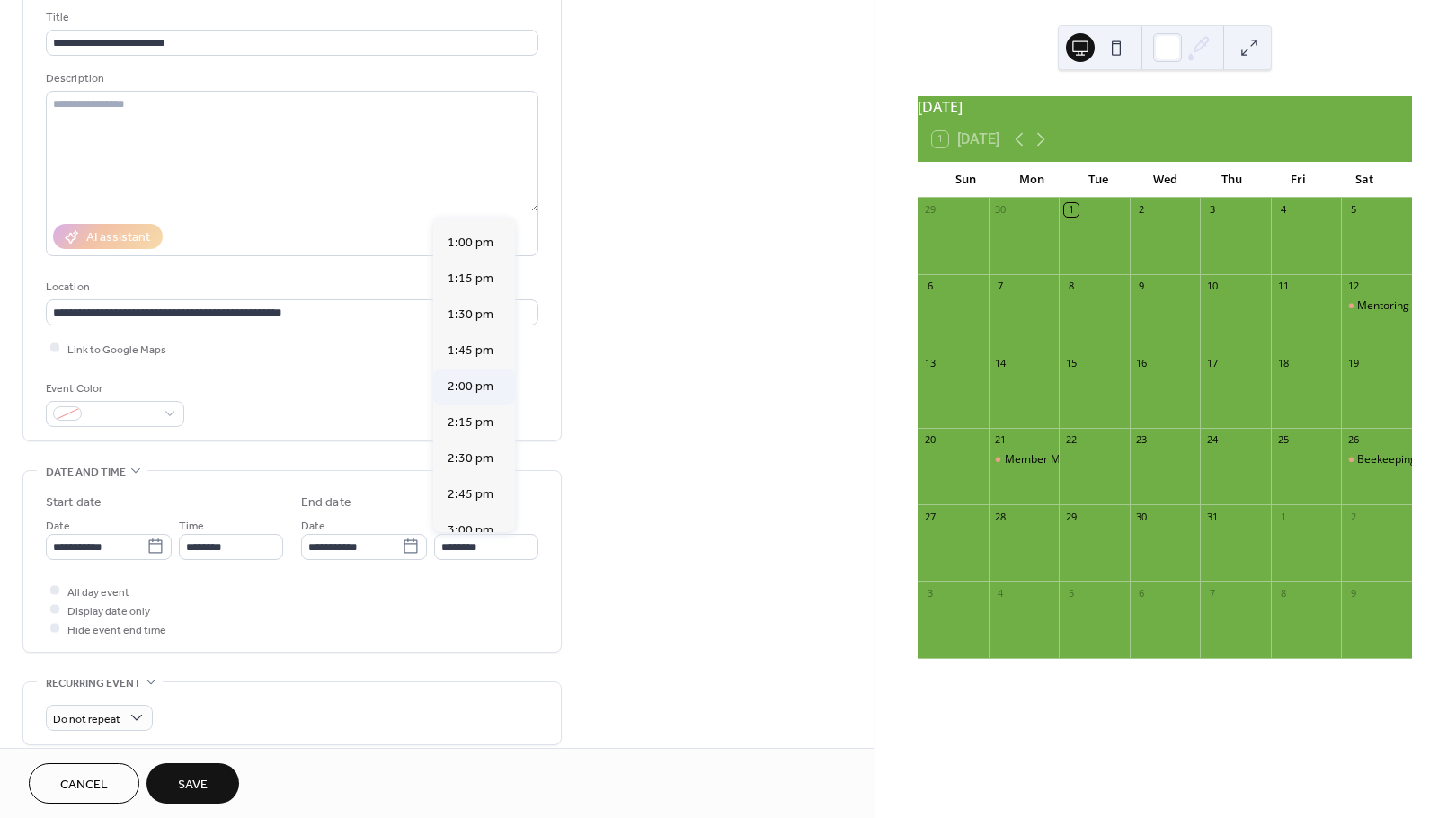 type on "*******" 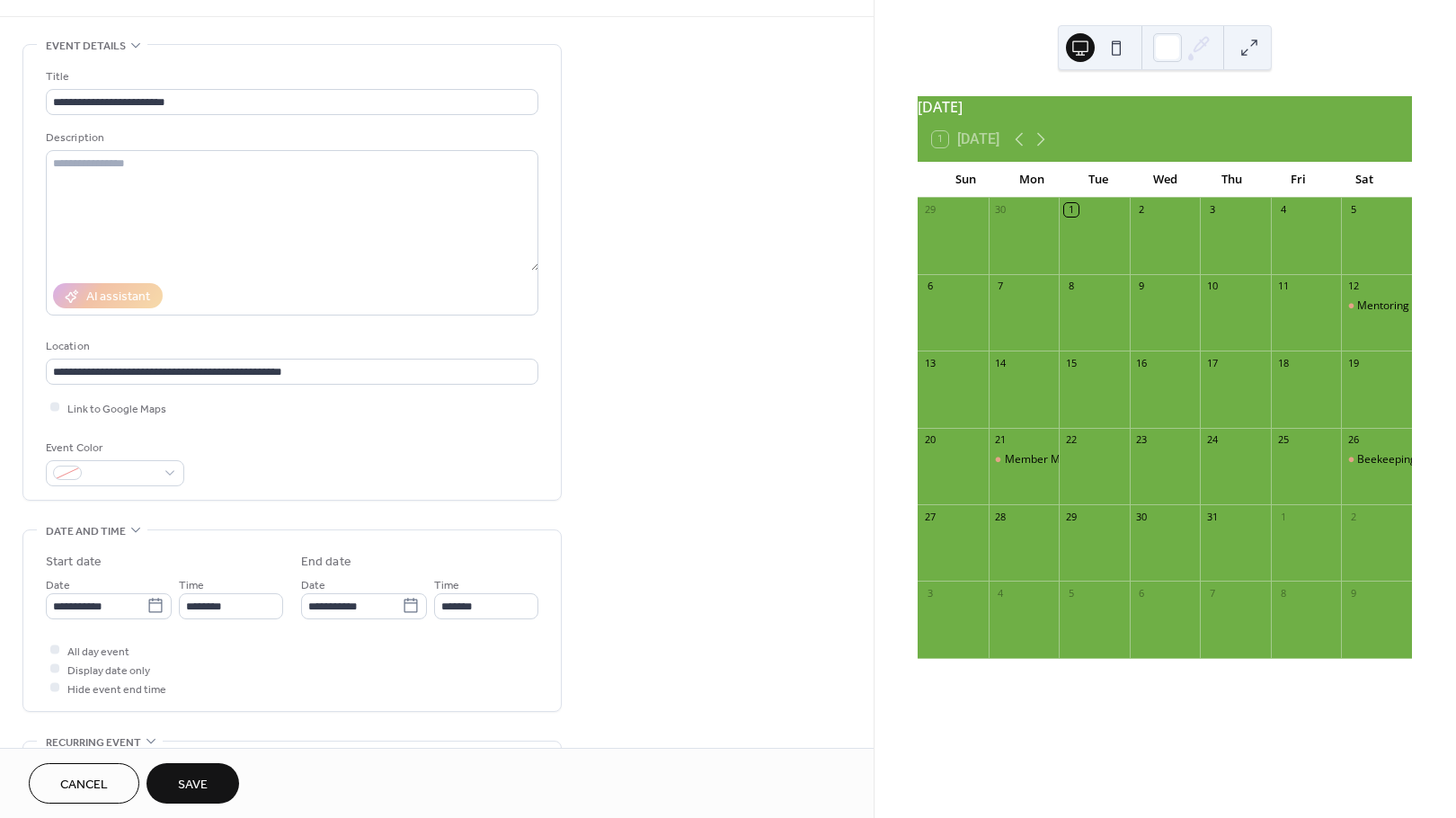 scroll, scrollTop: 0, scrollLeft: 0, axis: both 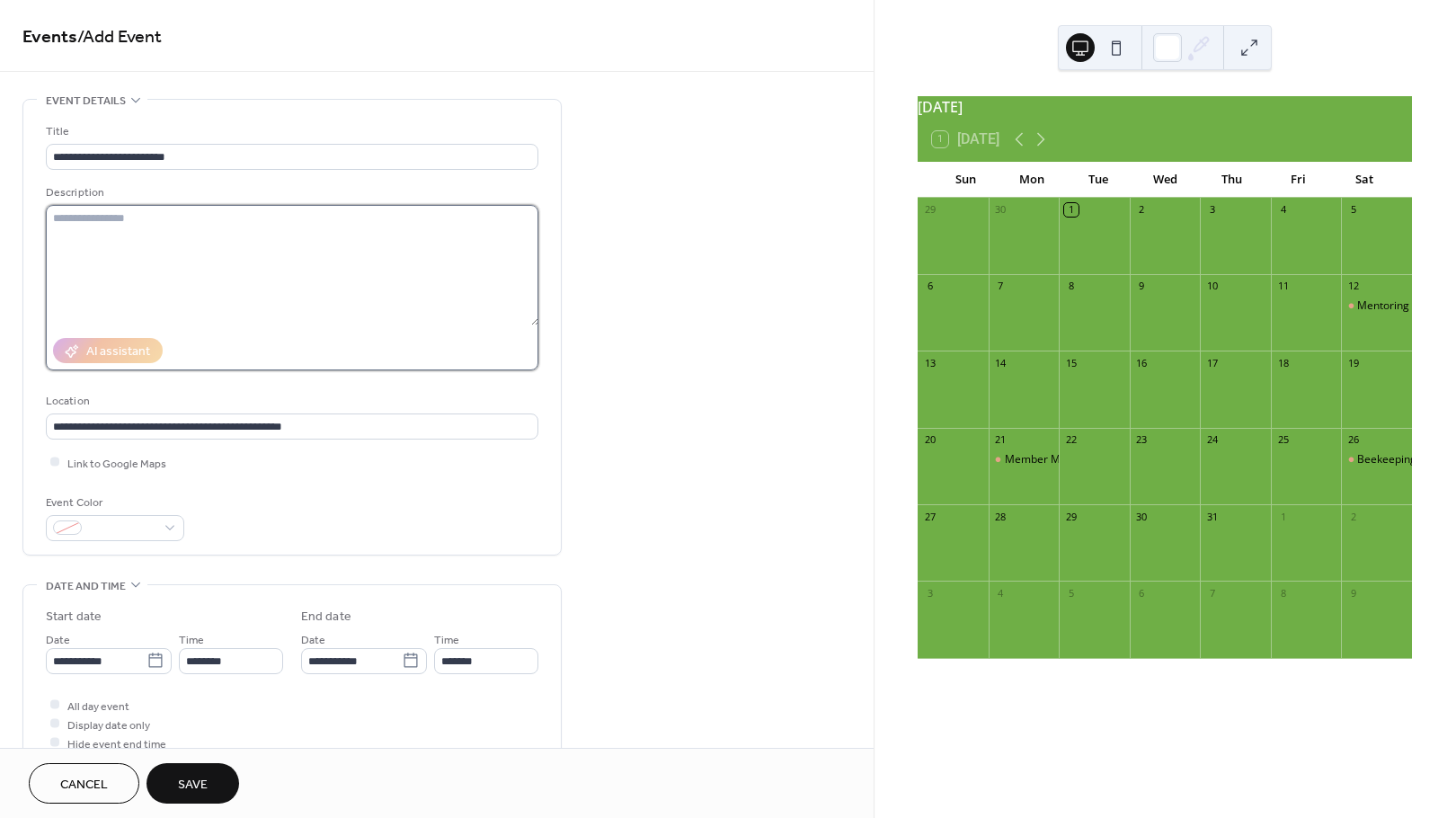 click at bounding box center [292, 265] 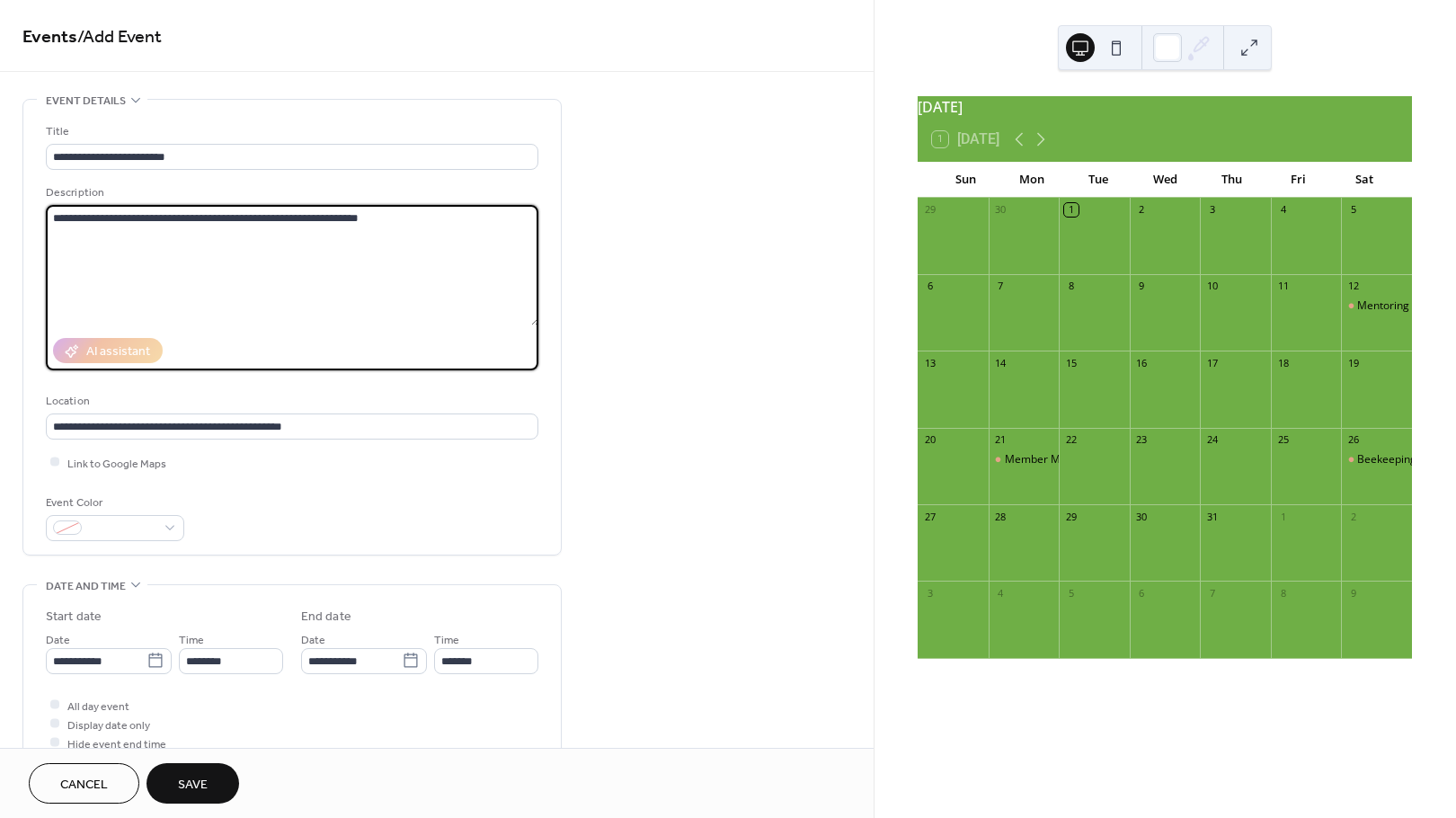 type on "**********" 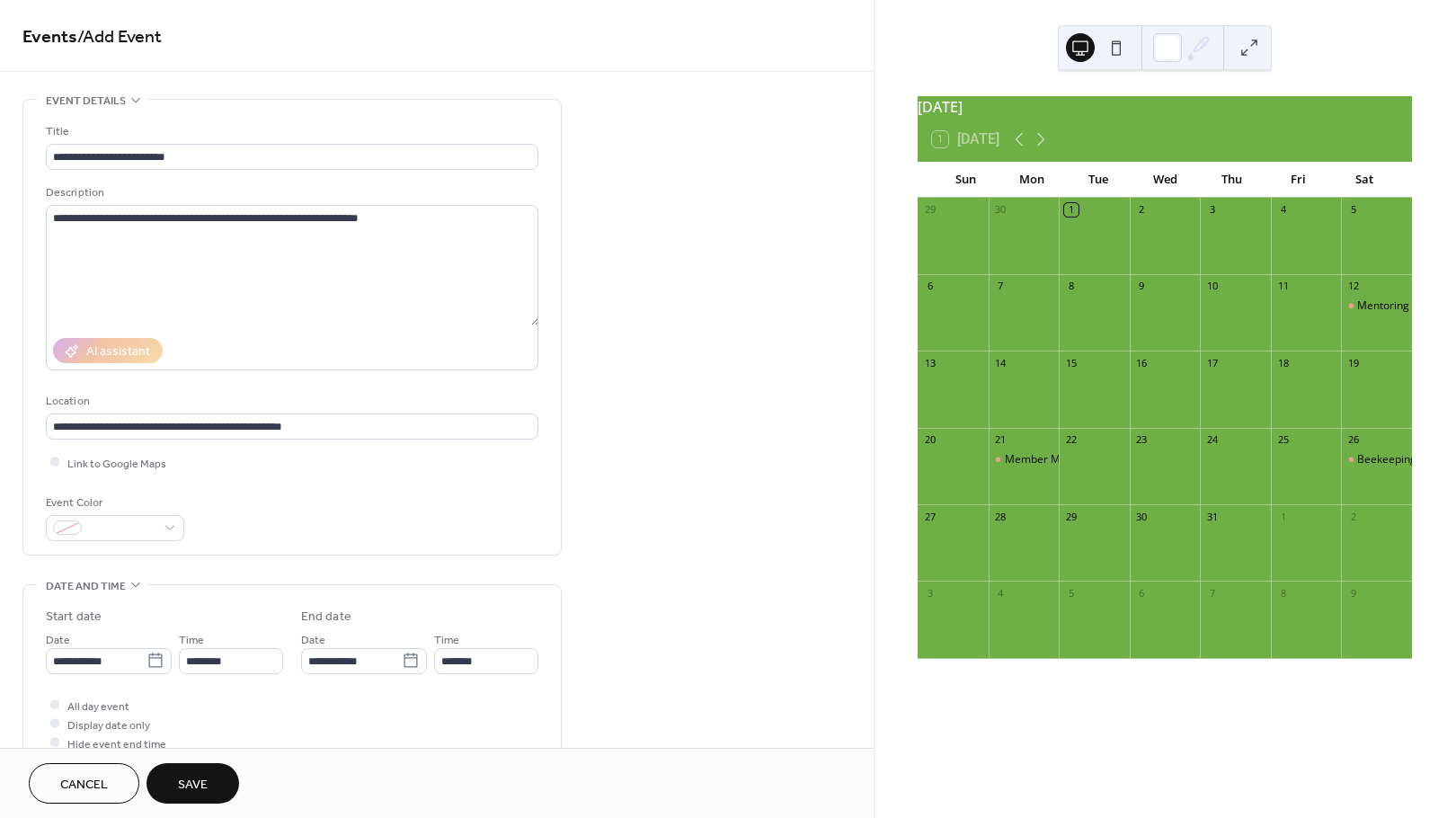 click on "Save" at bounding box center [192, 785] 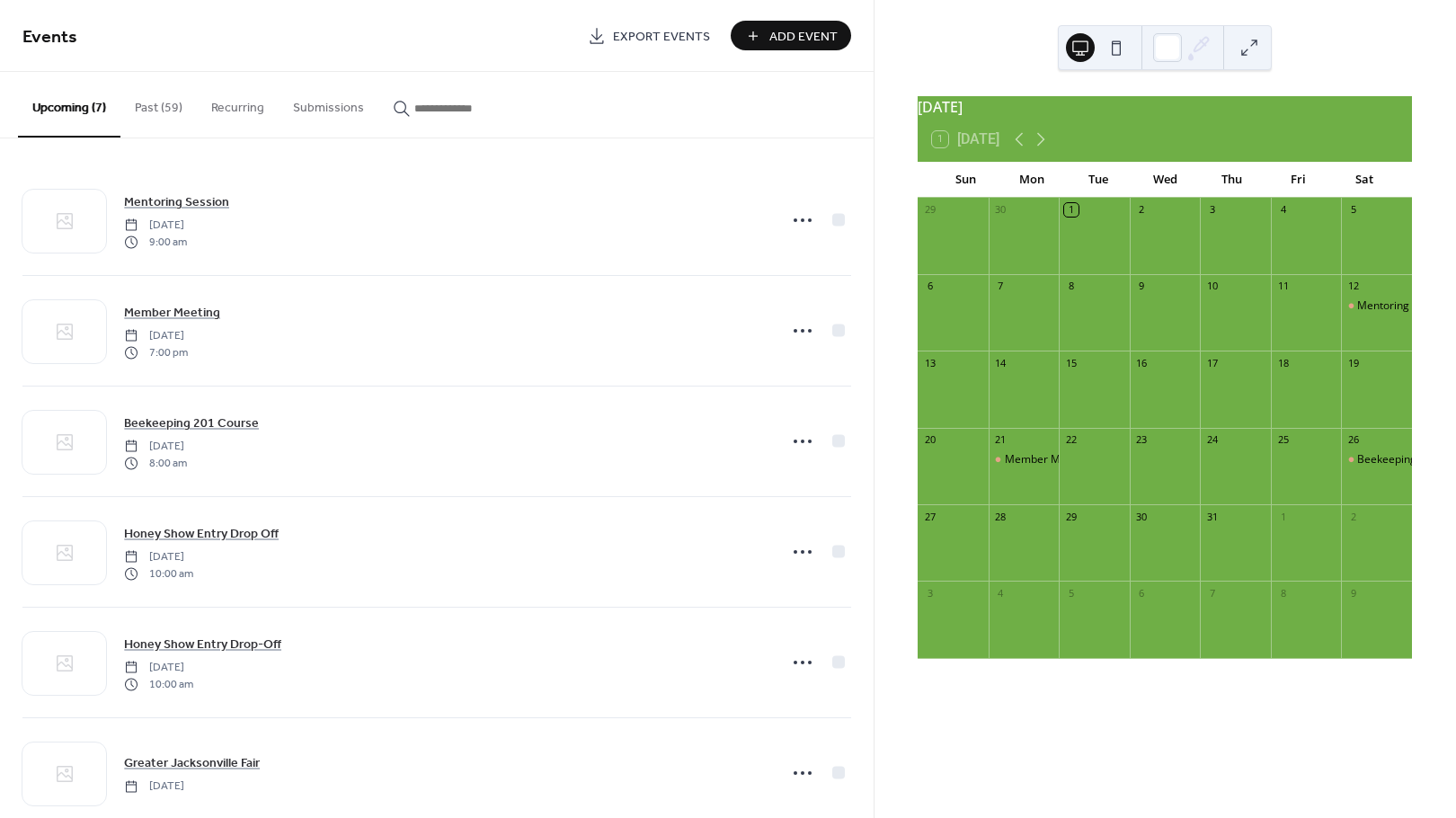 click on "Add Event" at bounding box center [803, 37] 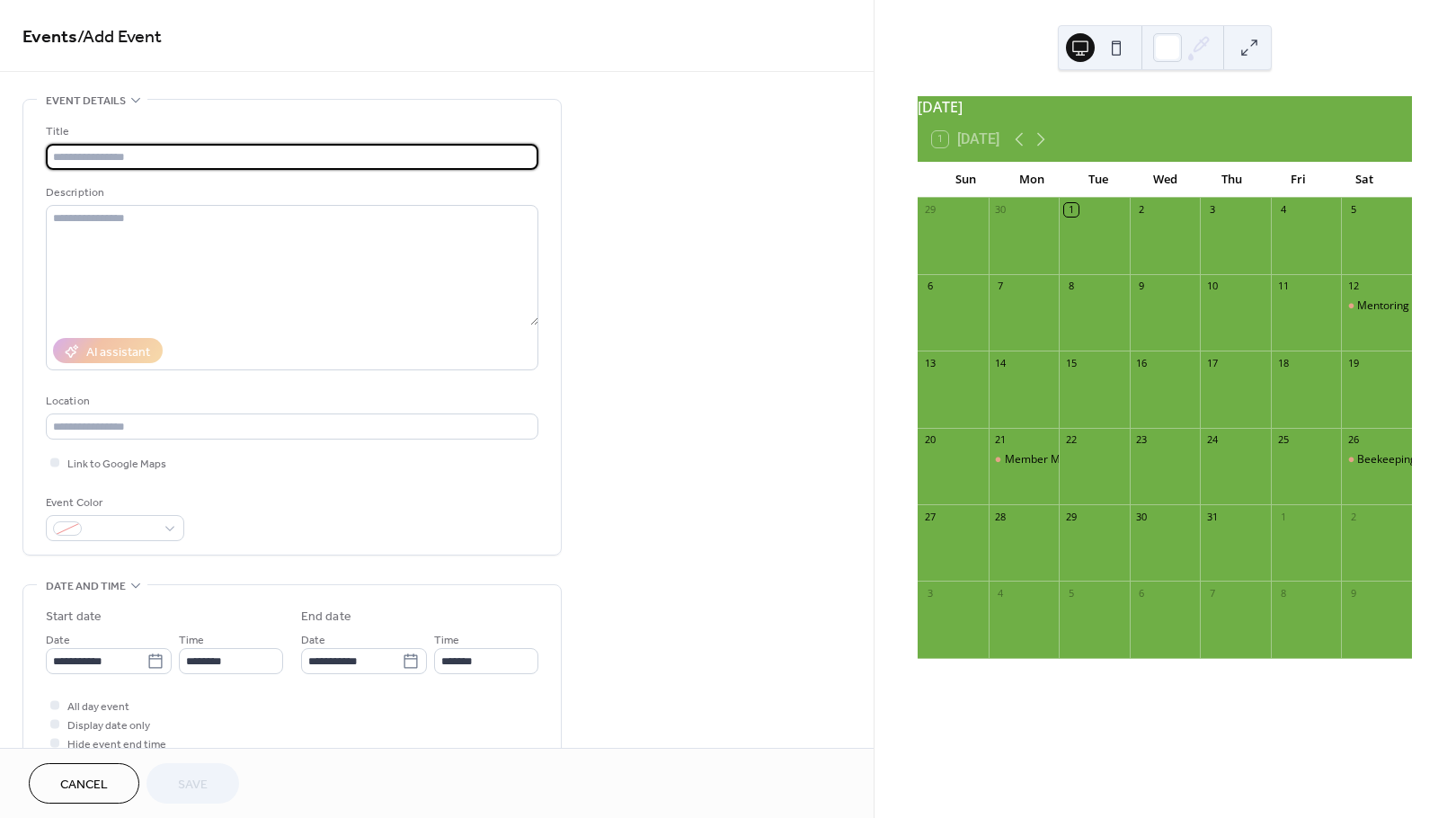 click at bounding box center [292, 156] 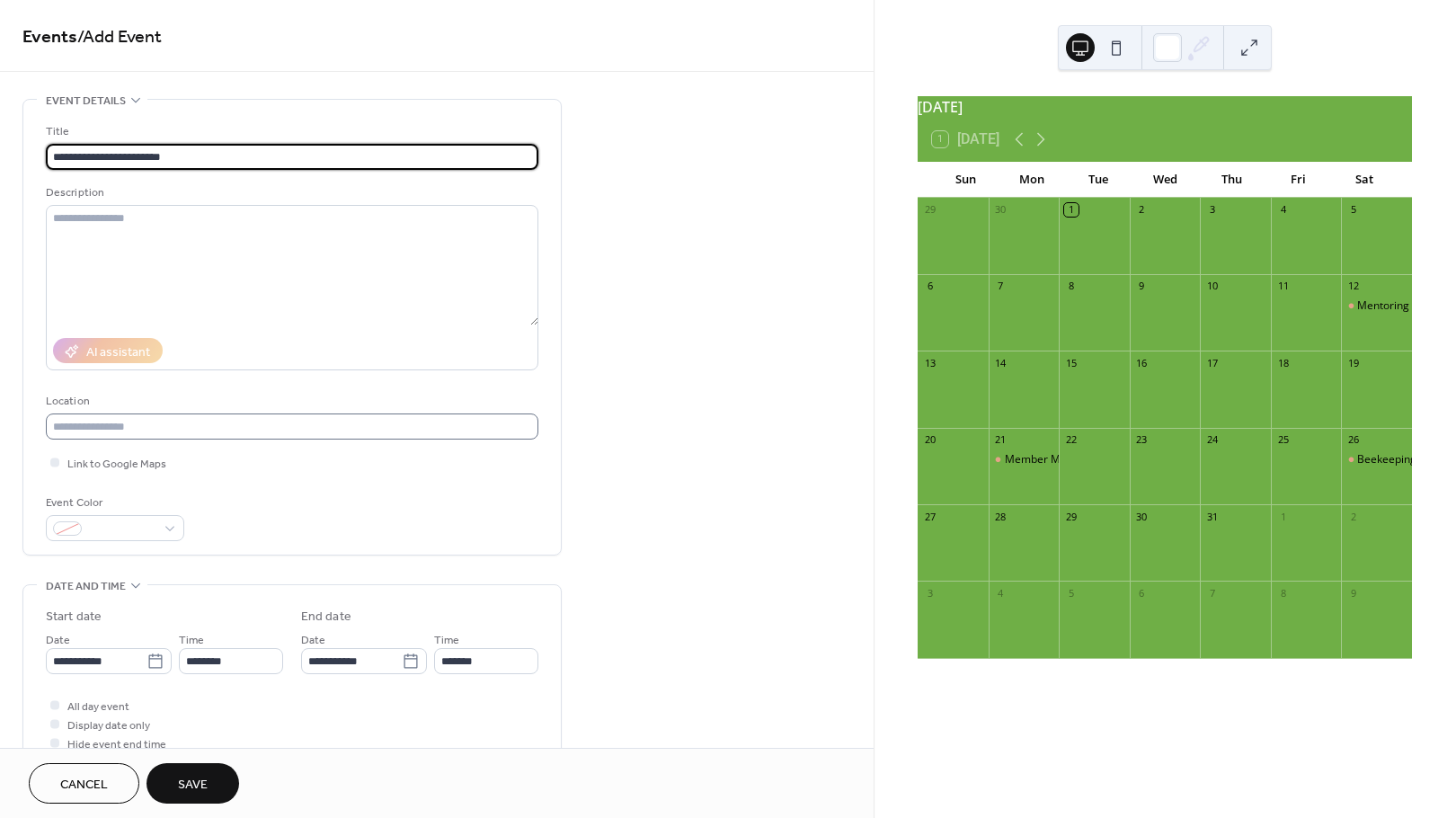 type on "**********" 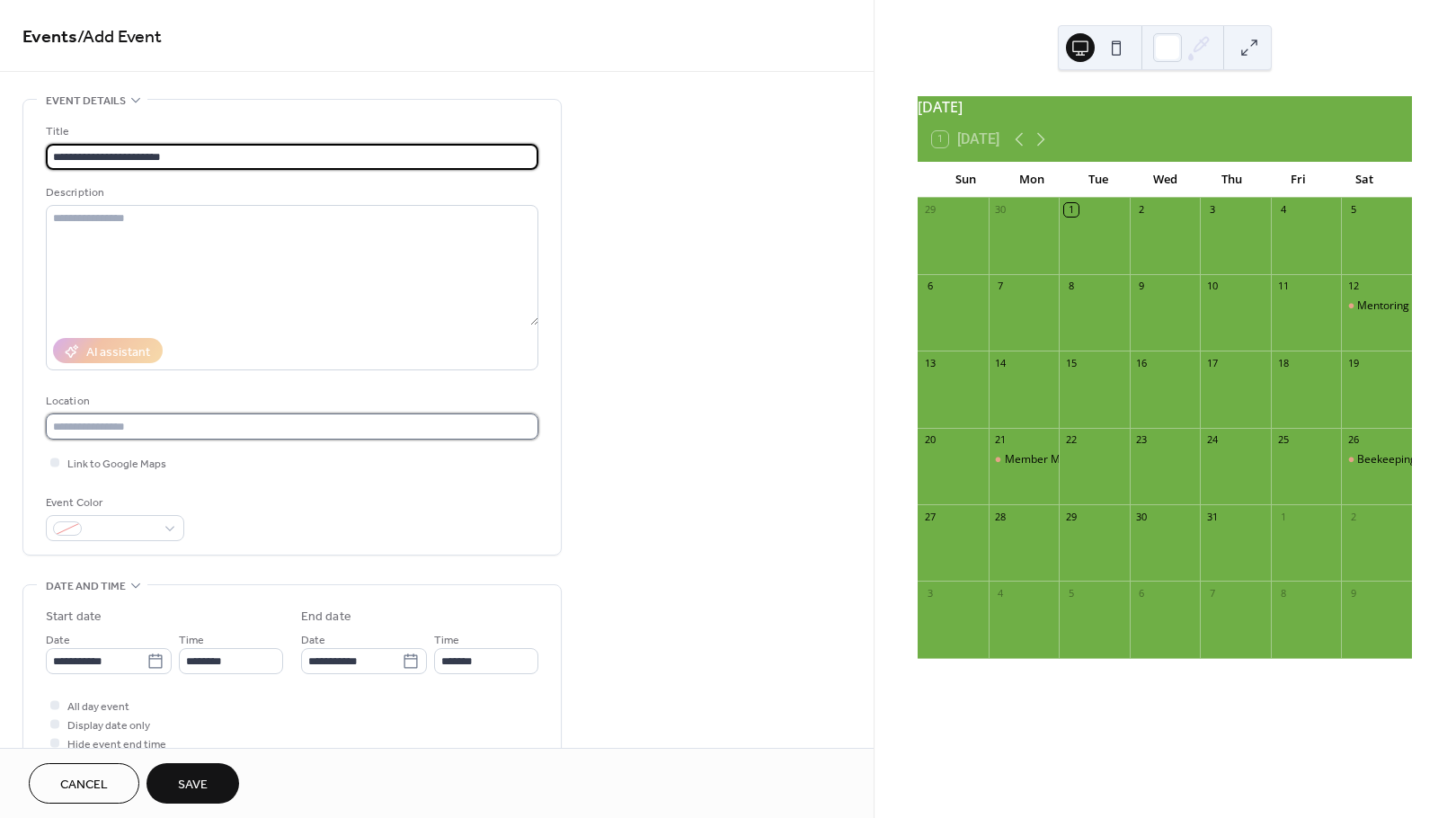 click at bounding box center [292, 426] 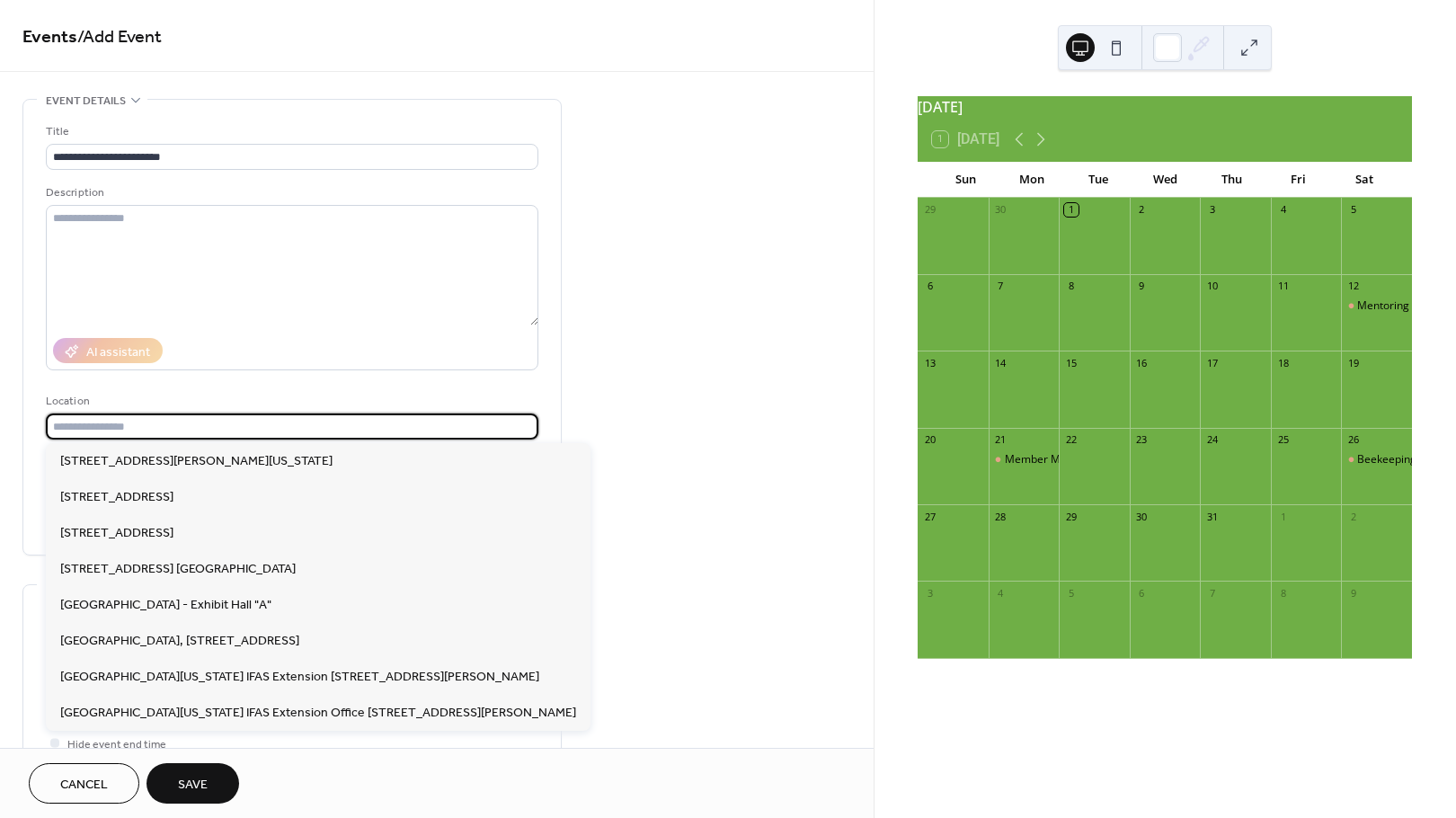 paste on "**********" 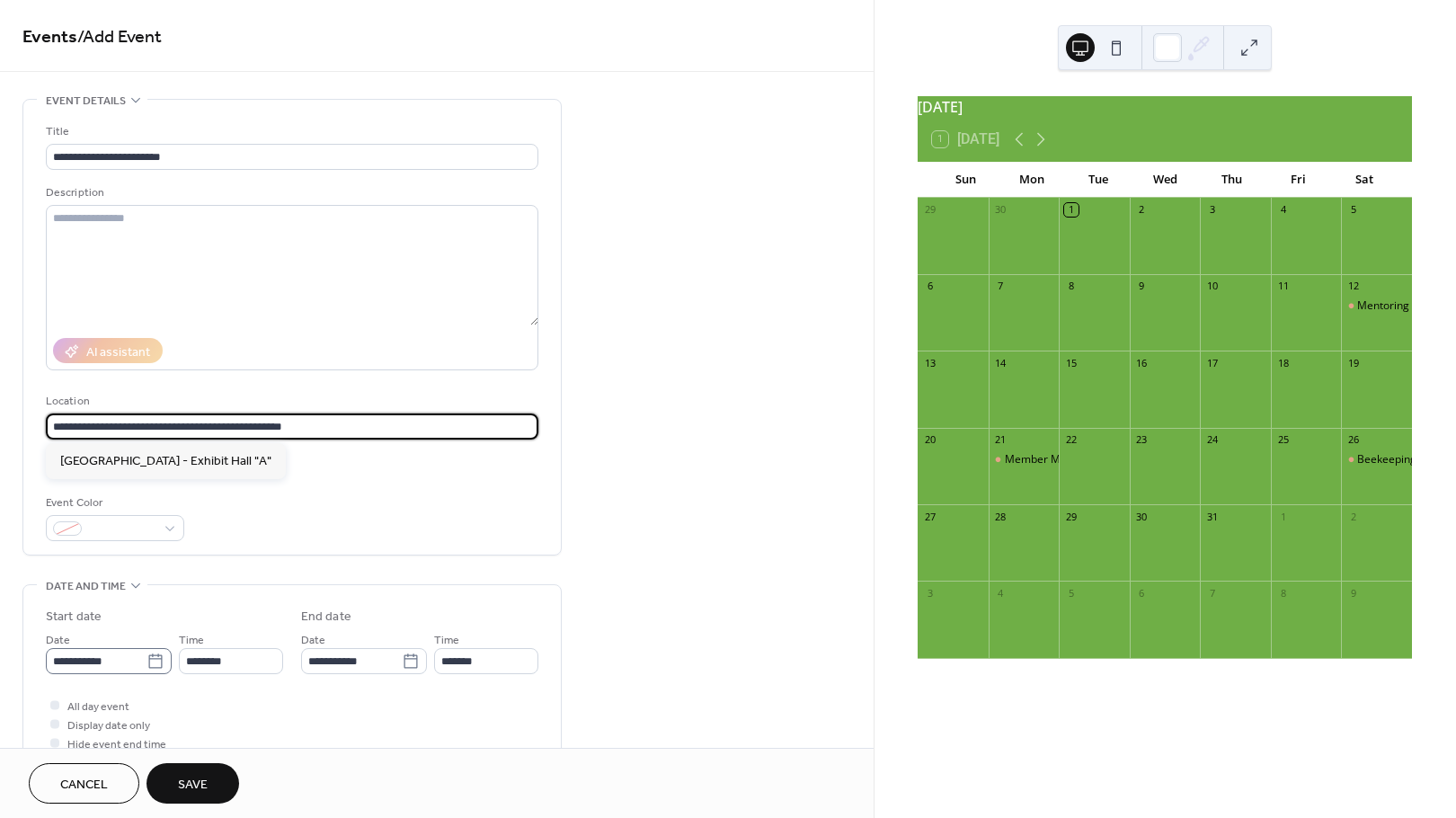 type on "**********" 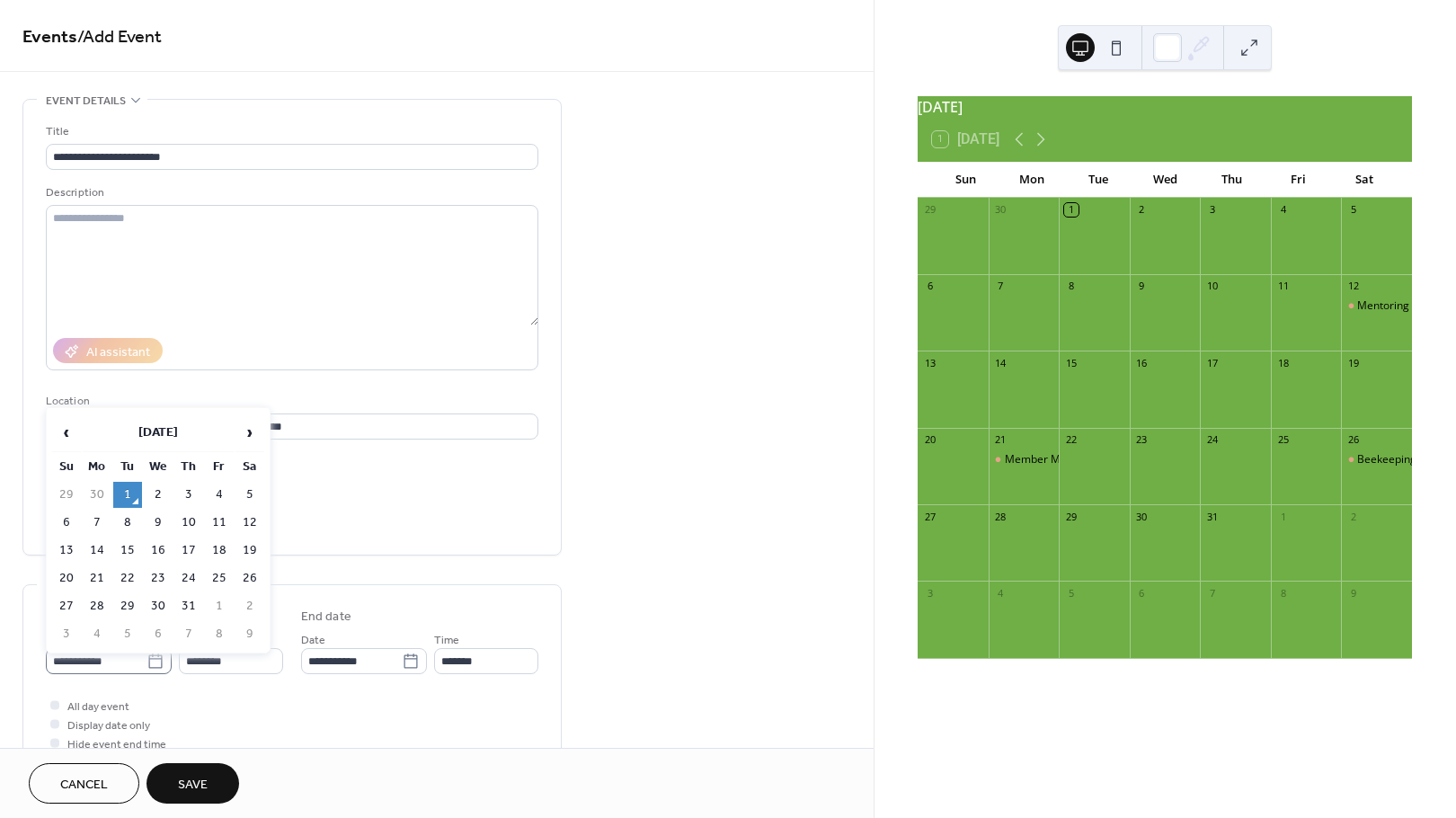 click 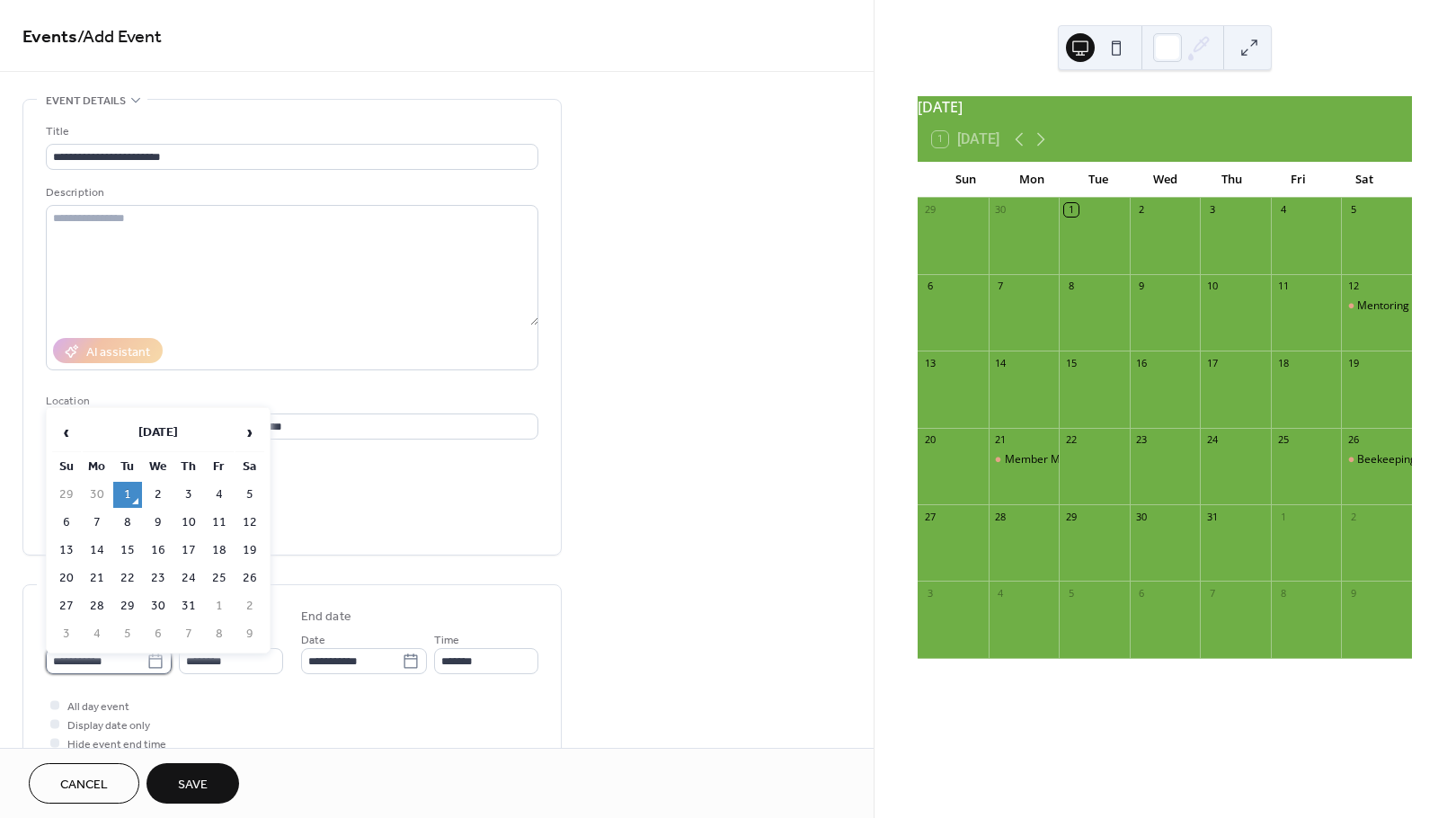 click on "**********" at bounding box center [96, 661] 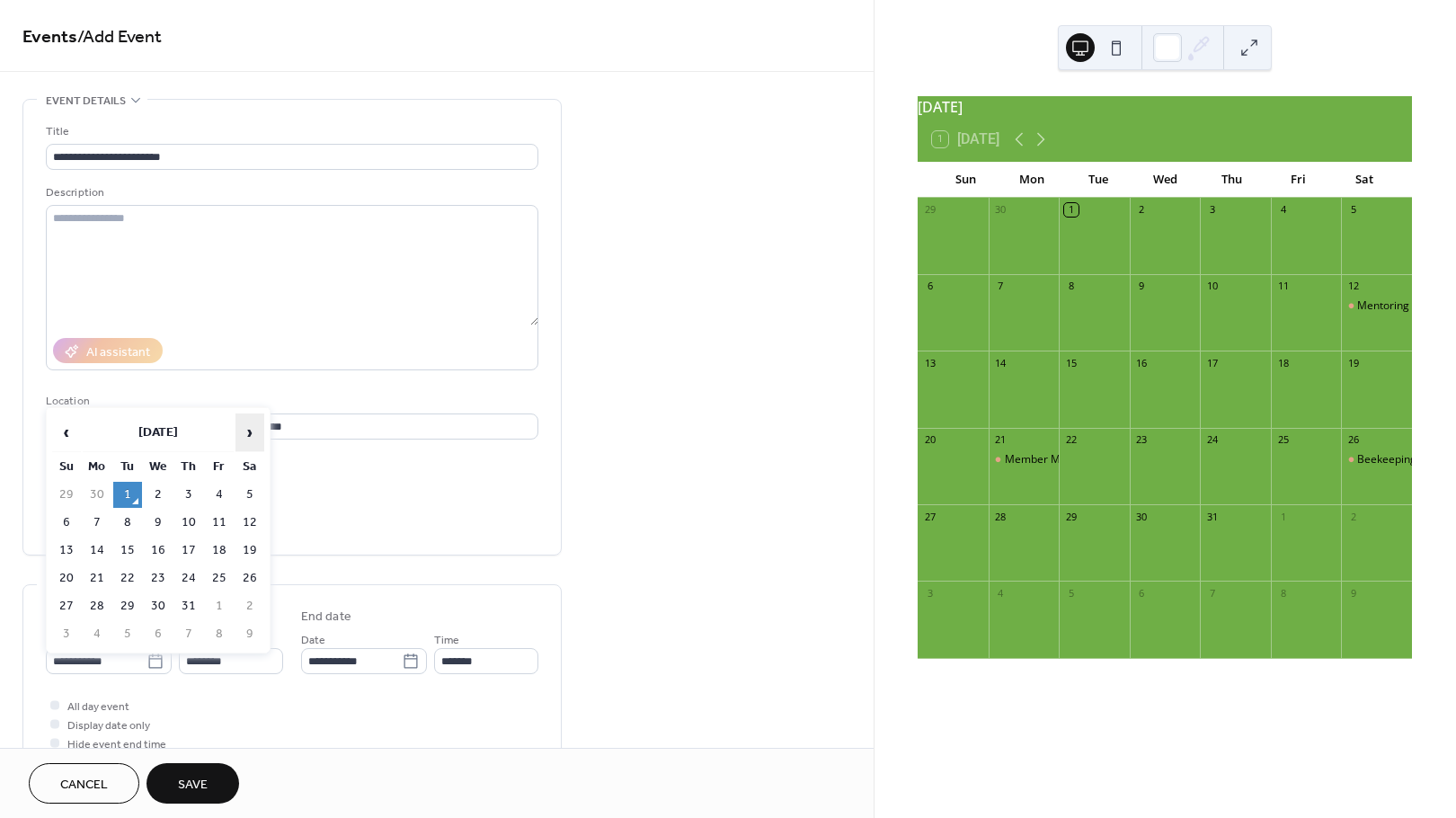 click on "›" at bounding box center [250, 432] 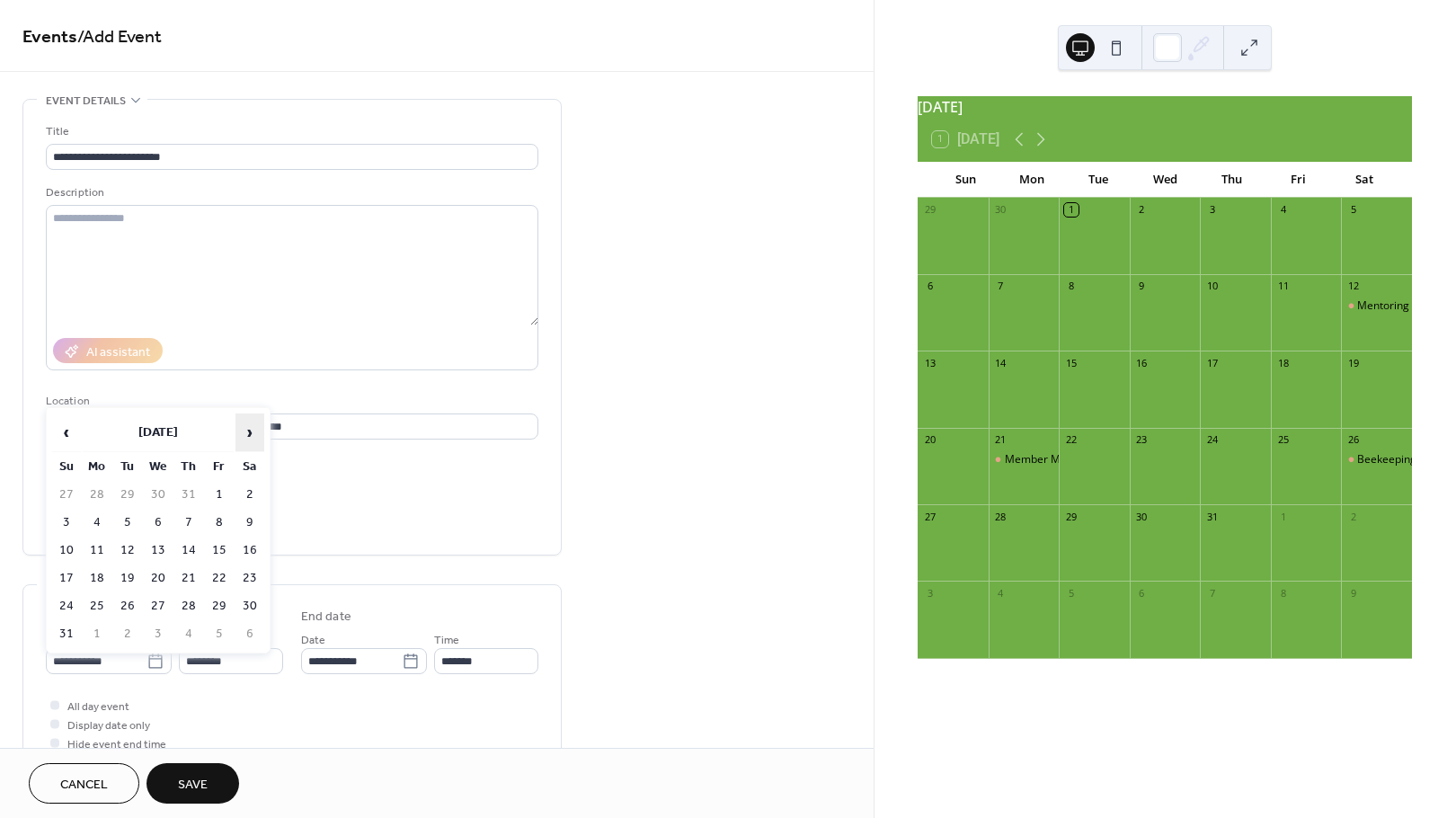 click on "›" at bounding box center (250, 432) 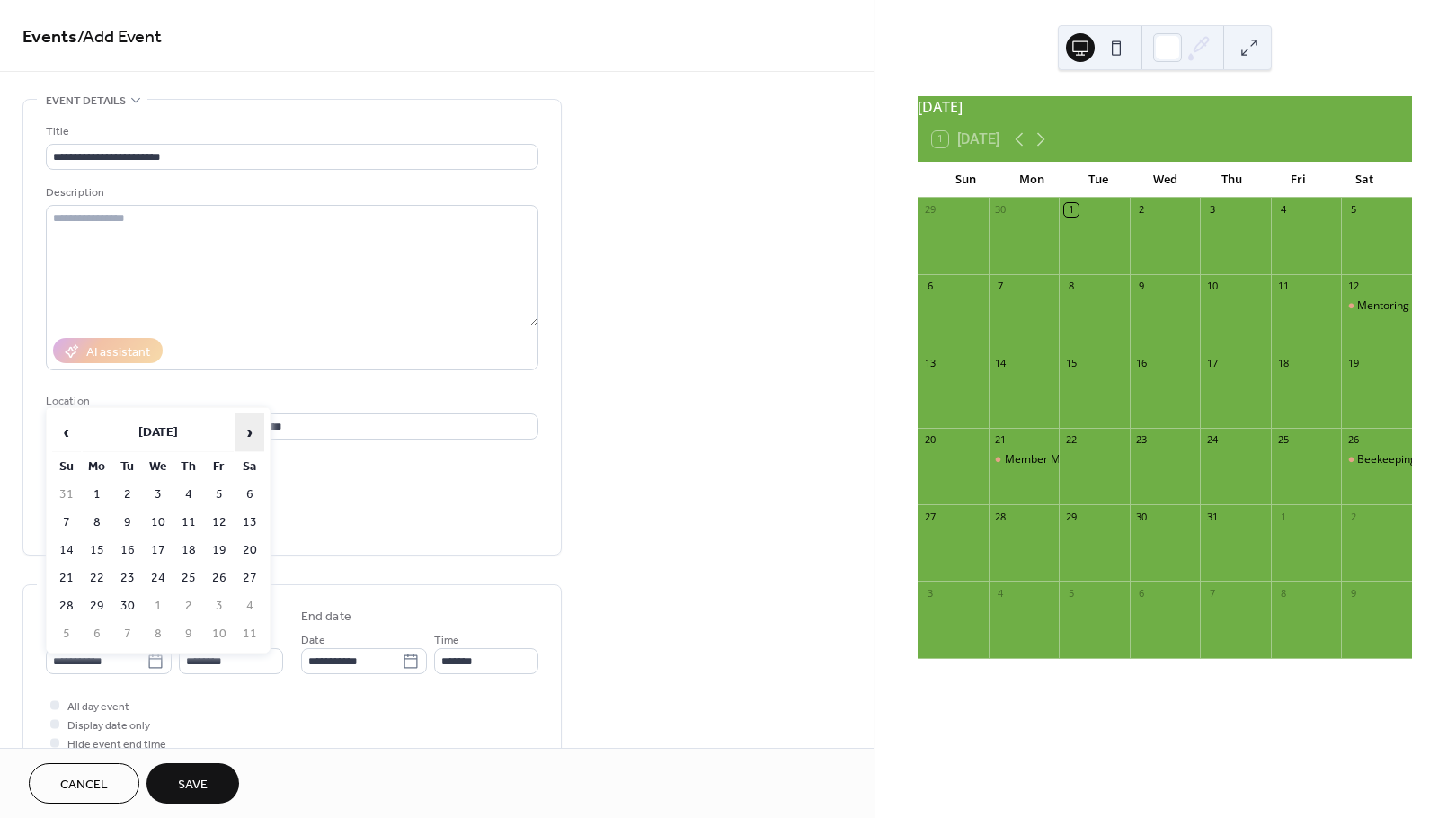 click on "›" at bounding box center (250, 432) 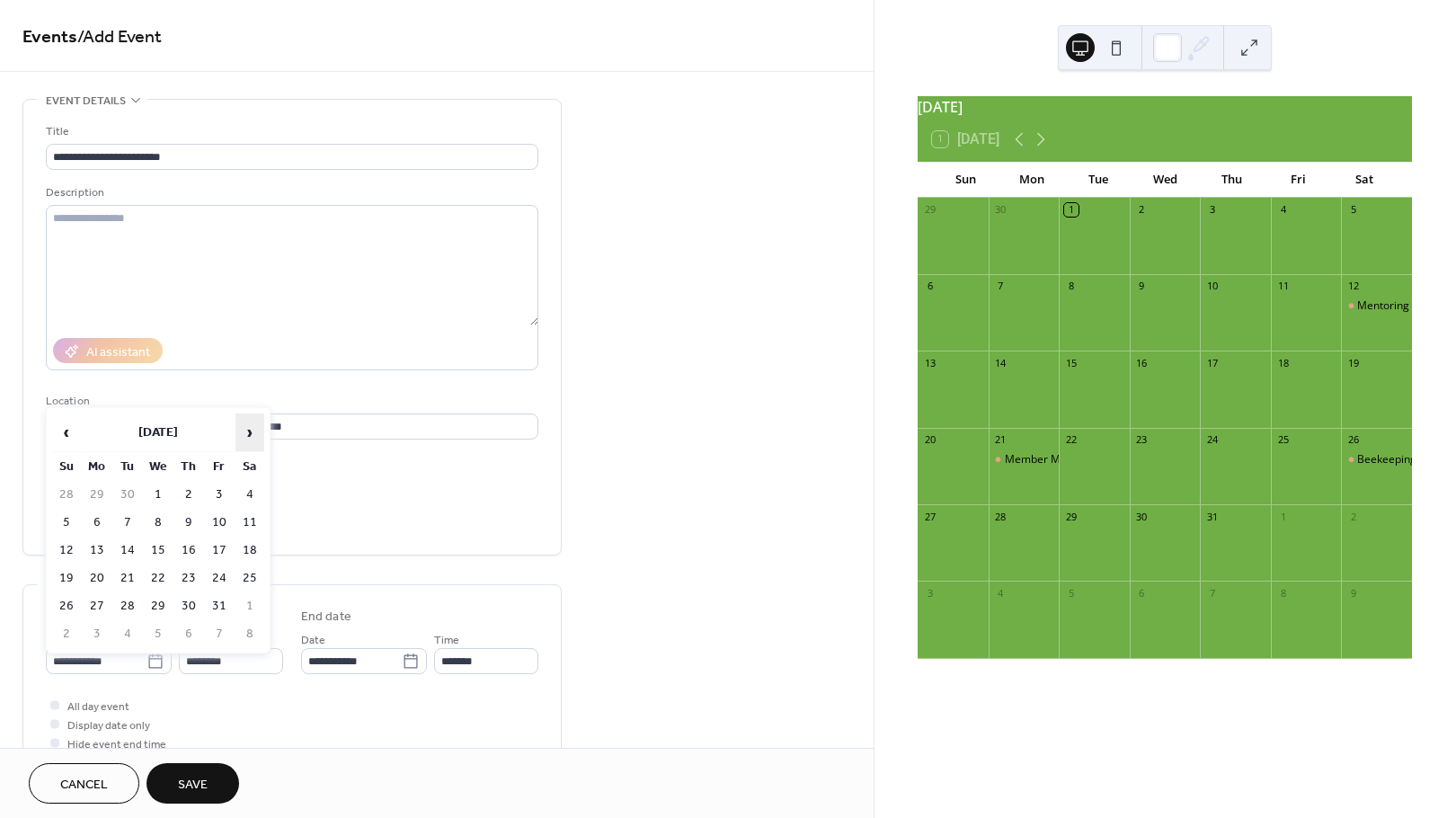 click on "›" at bounding box center (250, 432) 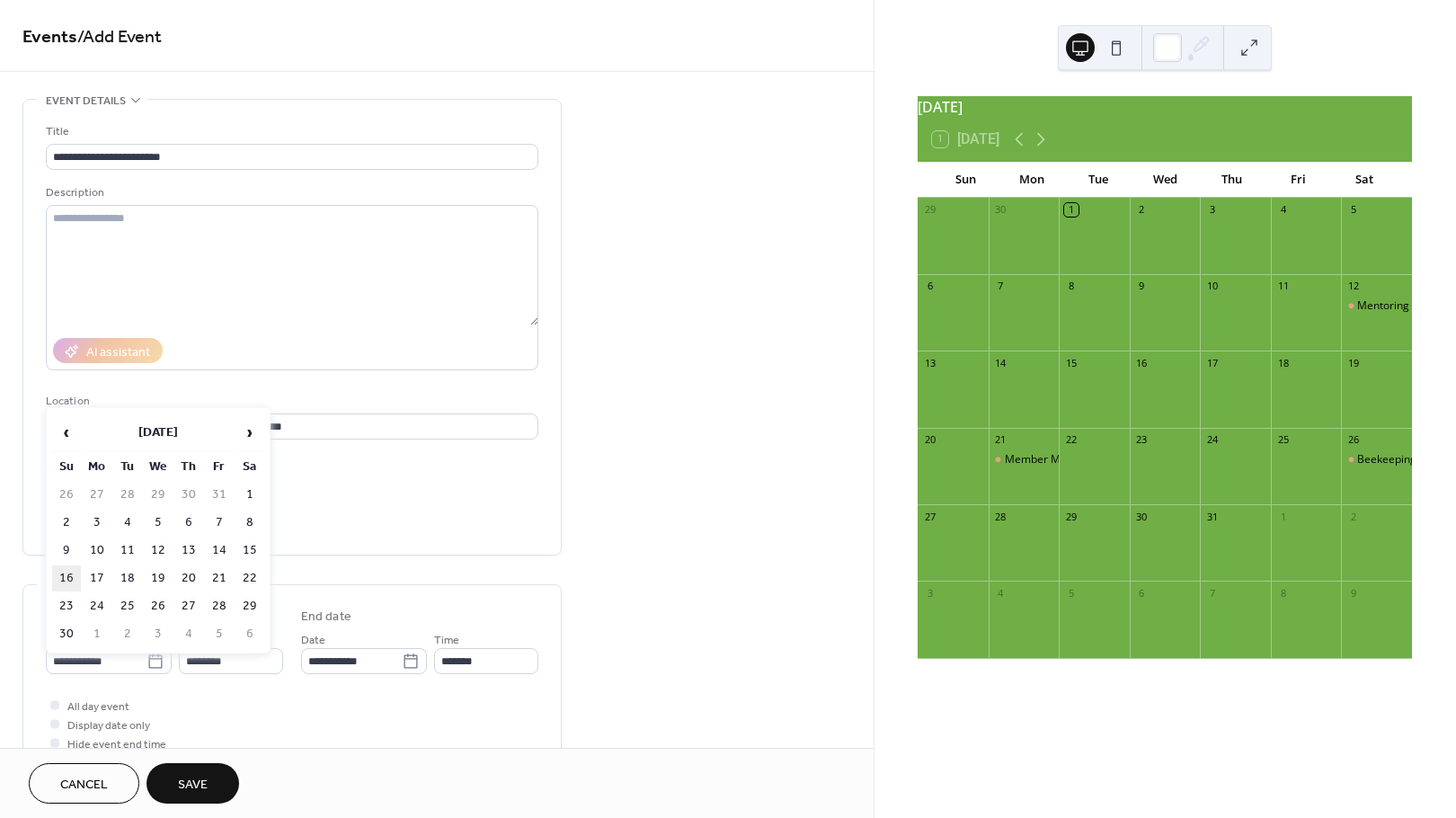 click on "16" at bounding box center (67, 578) 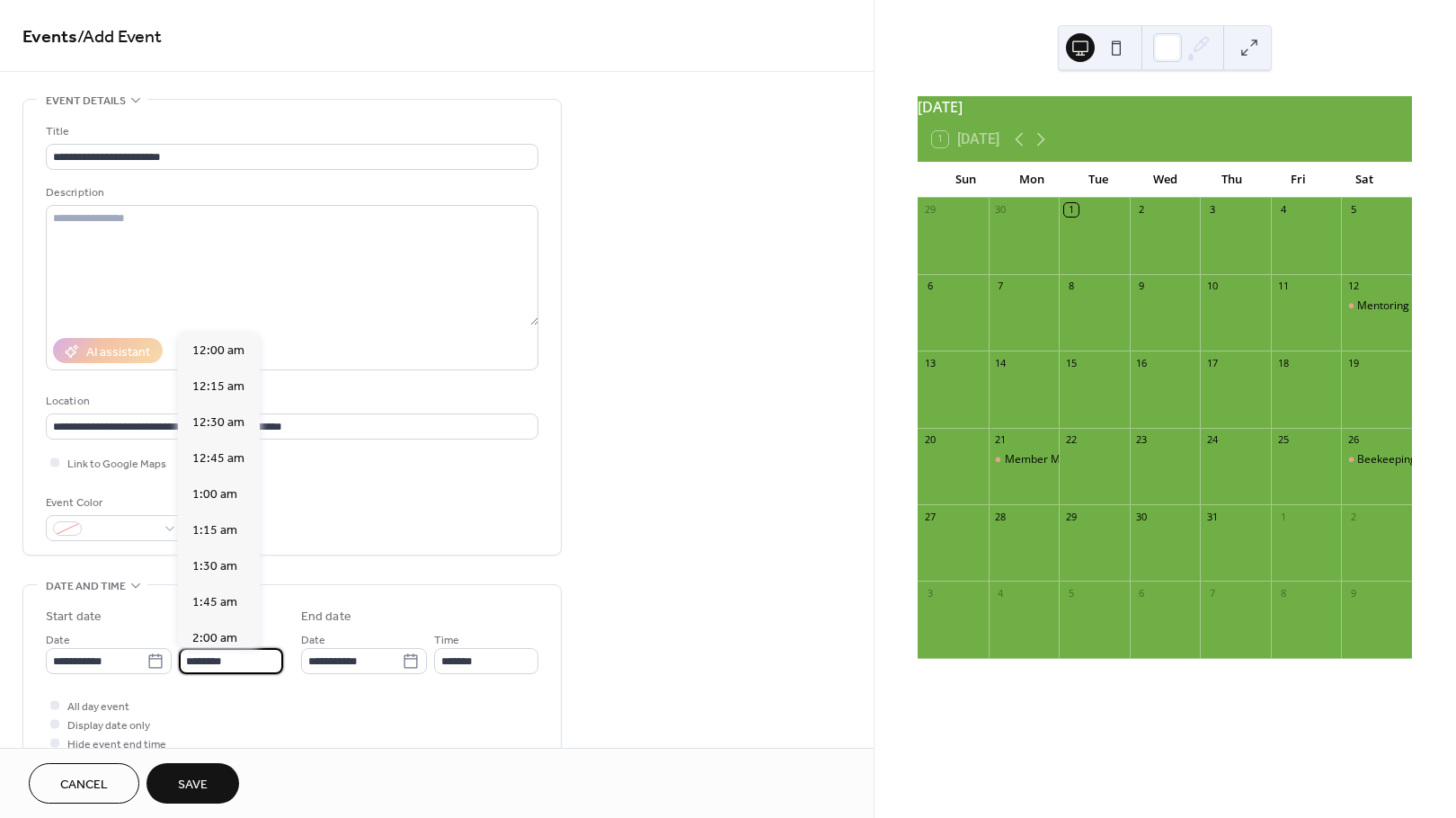 click on "********" at bounding box center (231, 661) 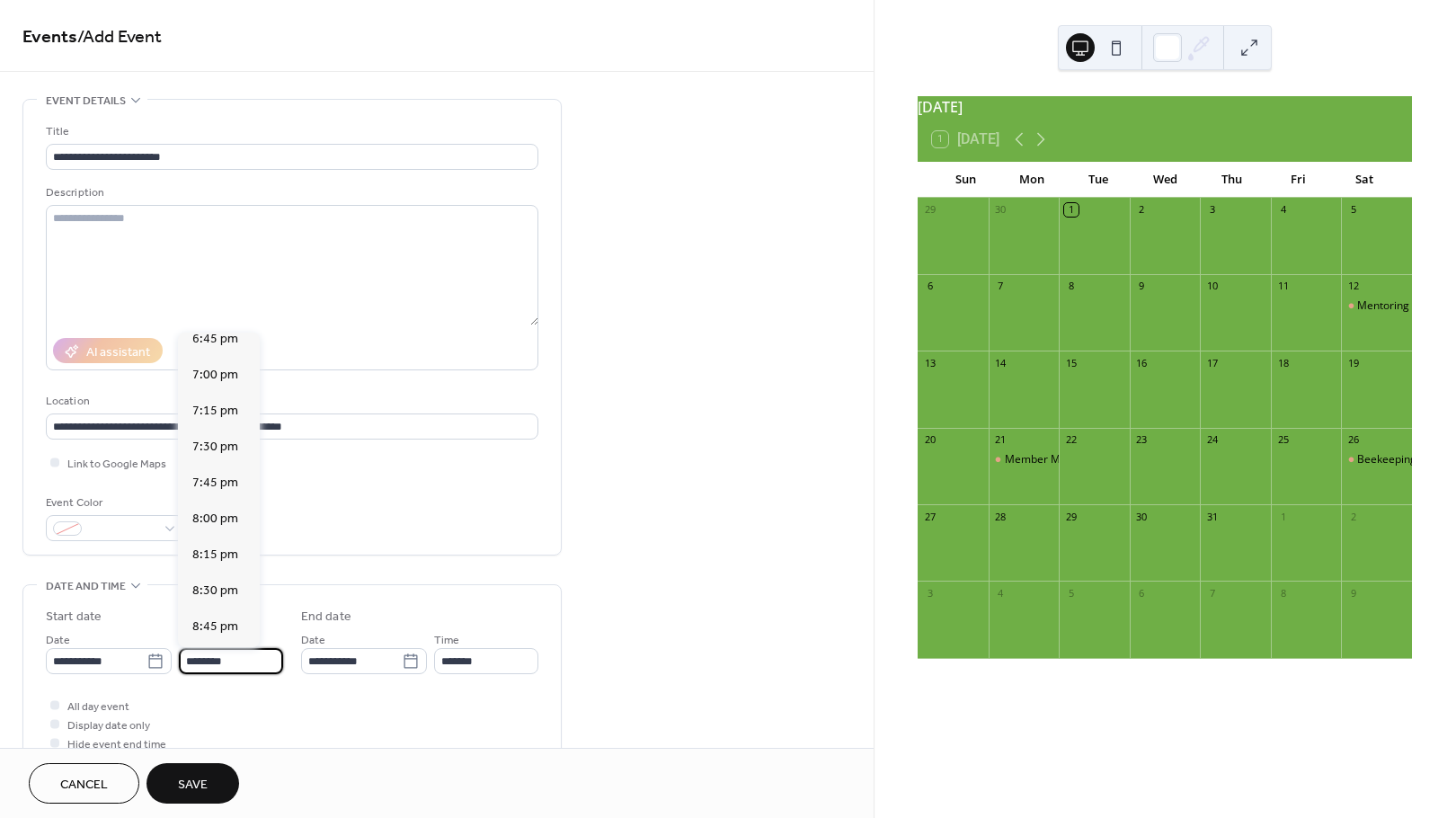 scroll, scrollTop: 2706, scrollLeft: 0, axis: vertical 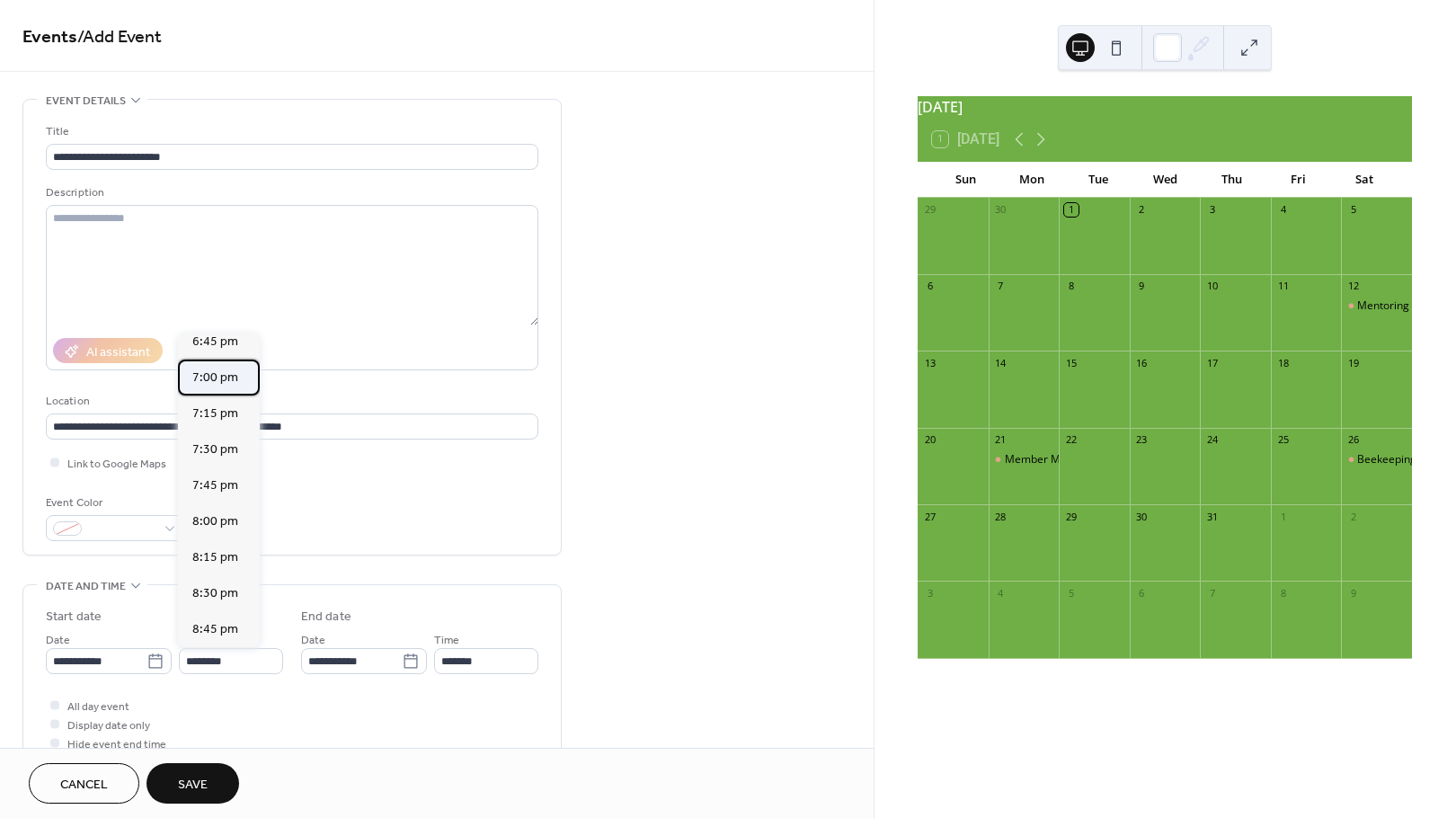 click on "7:00 pm" at bounding box center (215, 377) 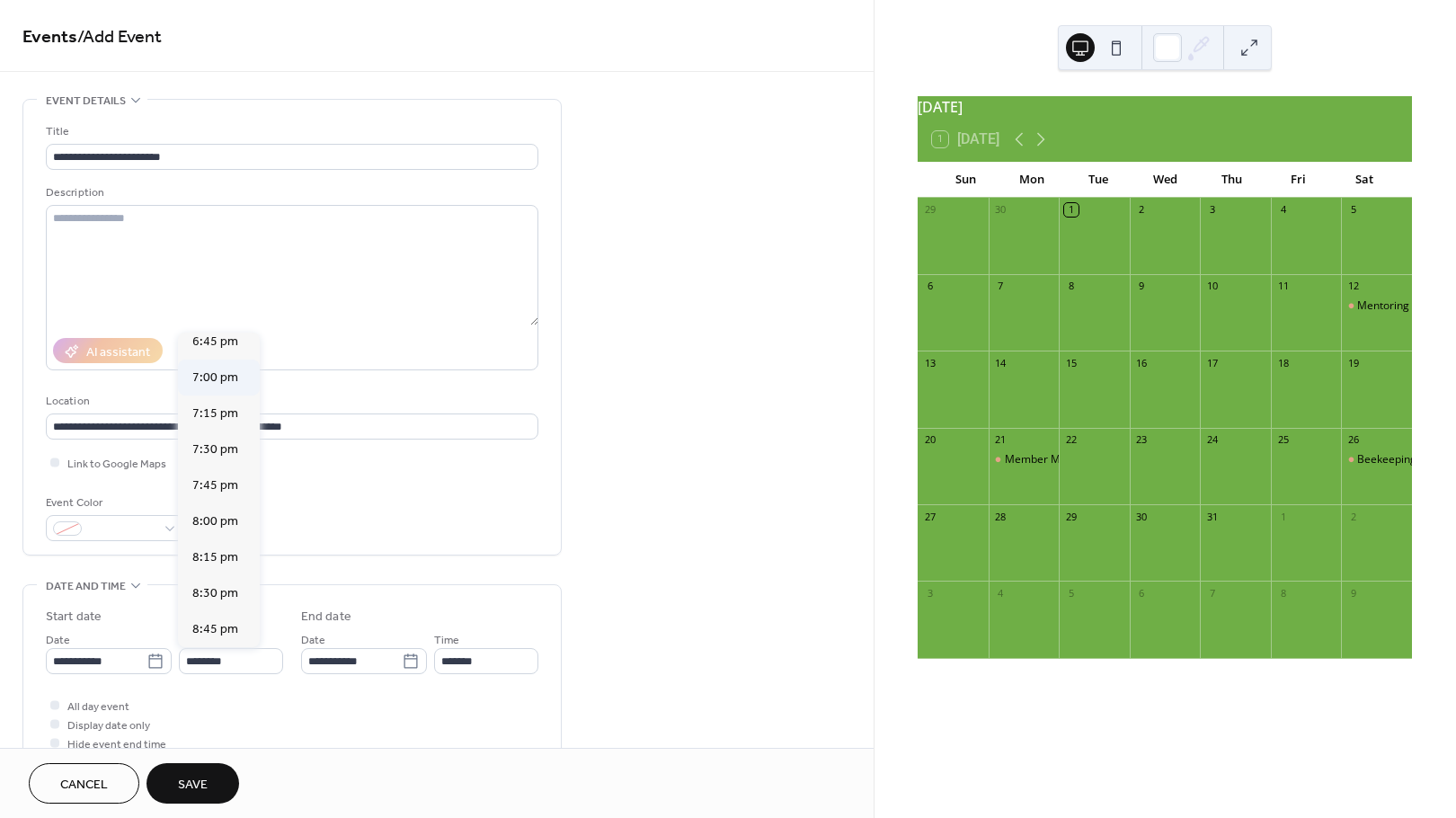 type on "*******" 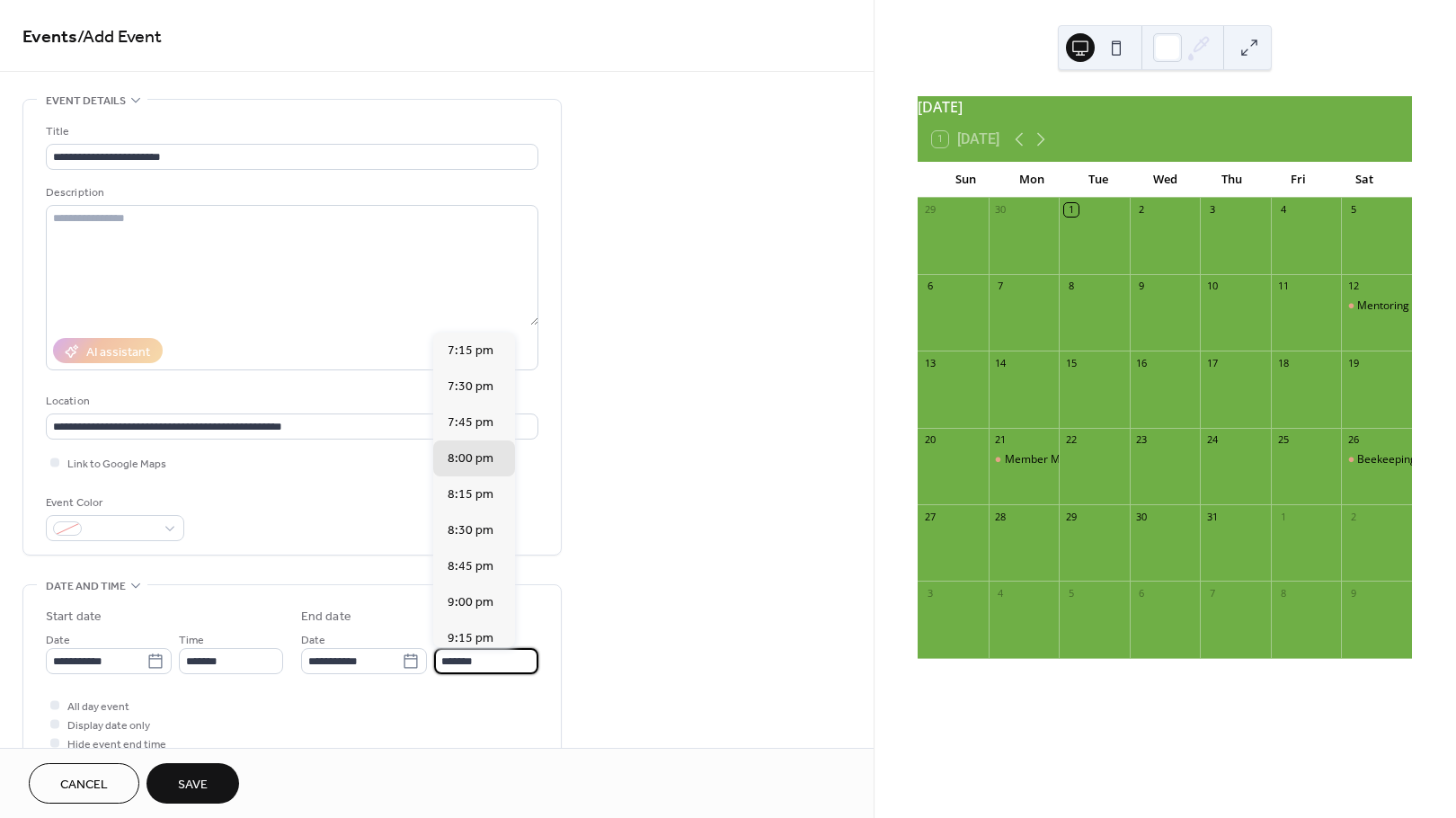 click on "*******" at bounding box center (486, 661) 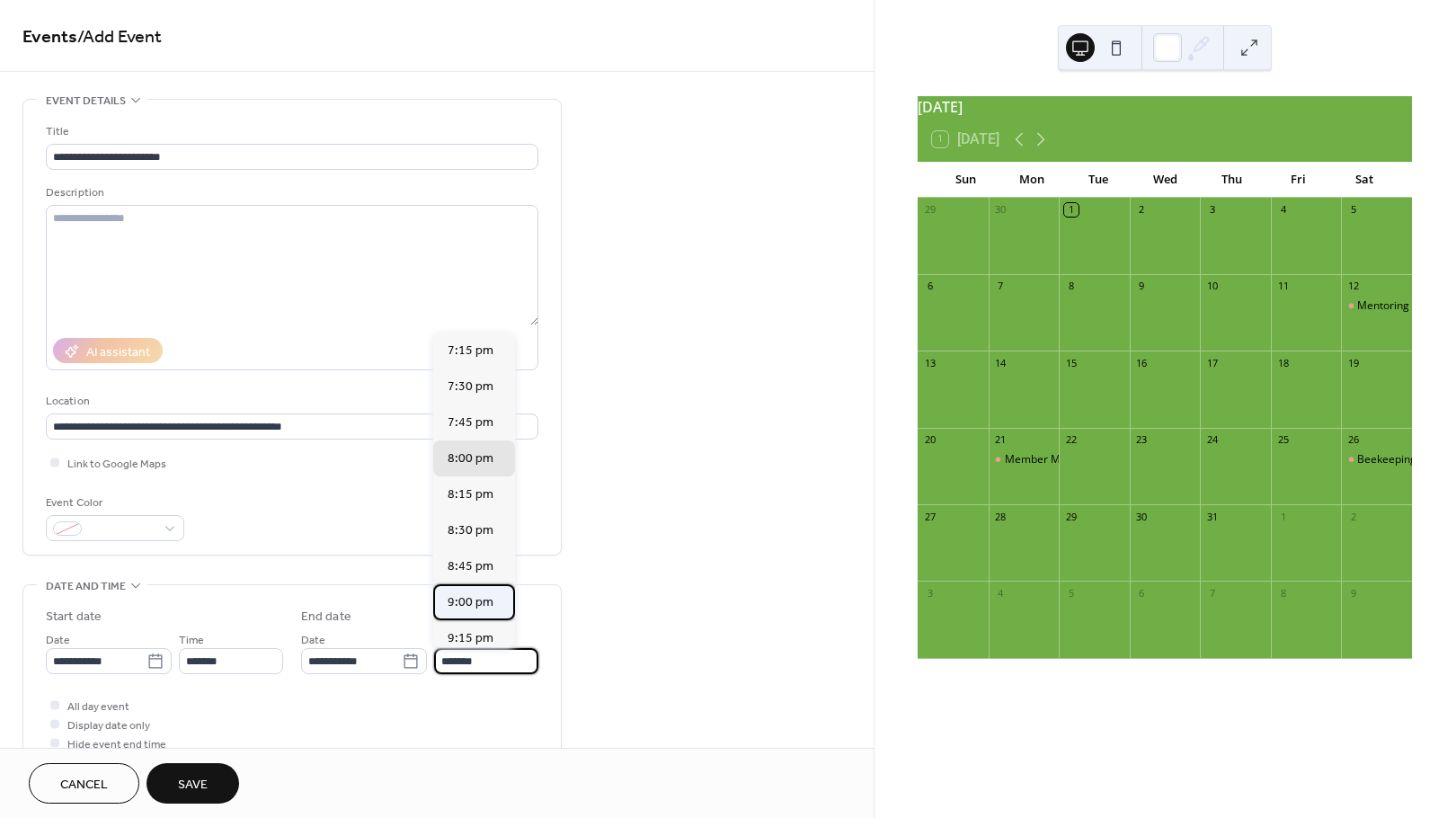 click on "9:00 pm" at bounding box center [470, 601] 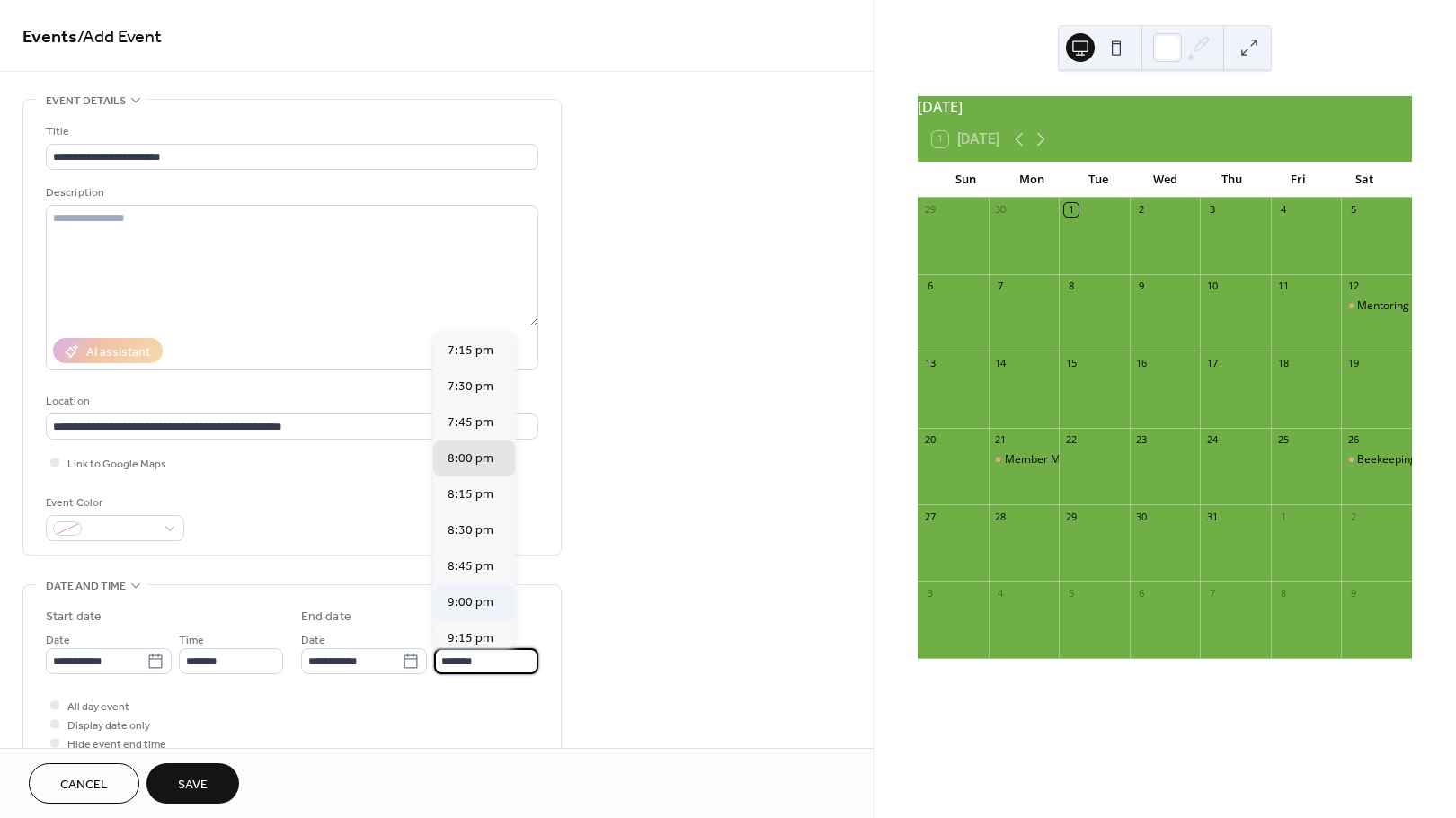 type on "*******" 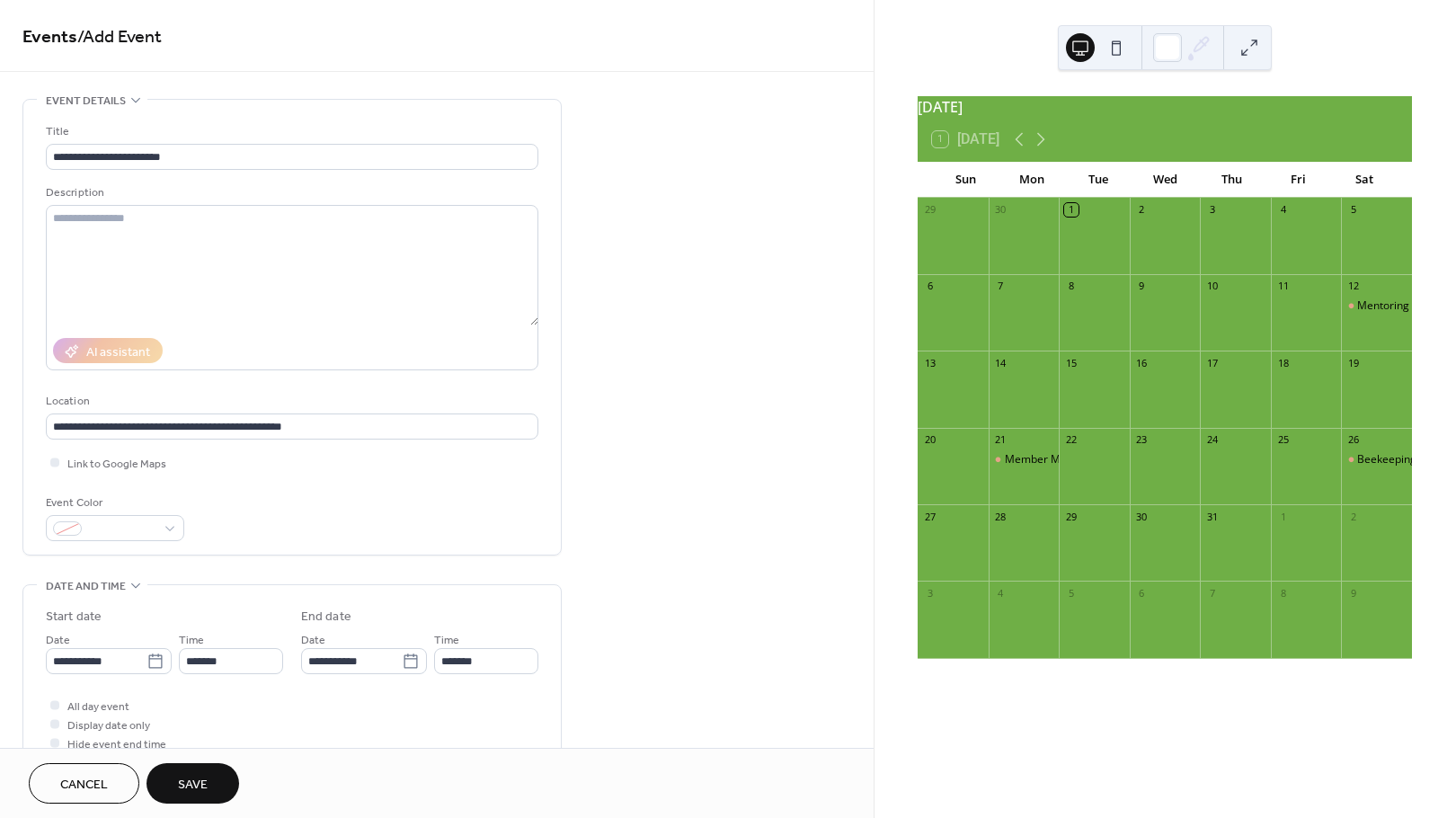 click on "Save" at bounding box center (192, 785) 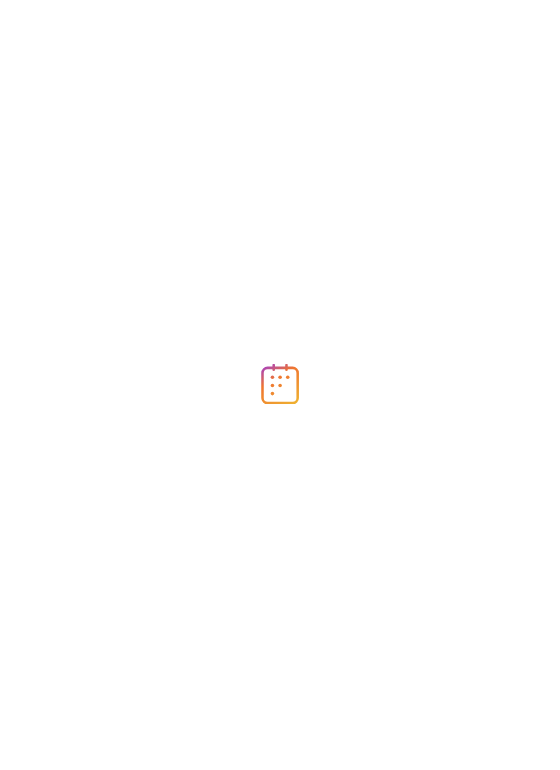 scroll, scrollTop: 0, scrollLeft: 0, axis: both 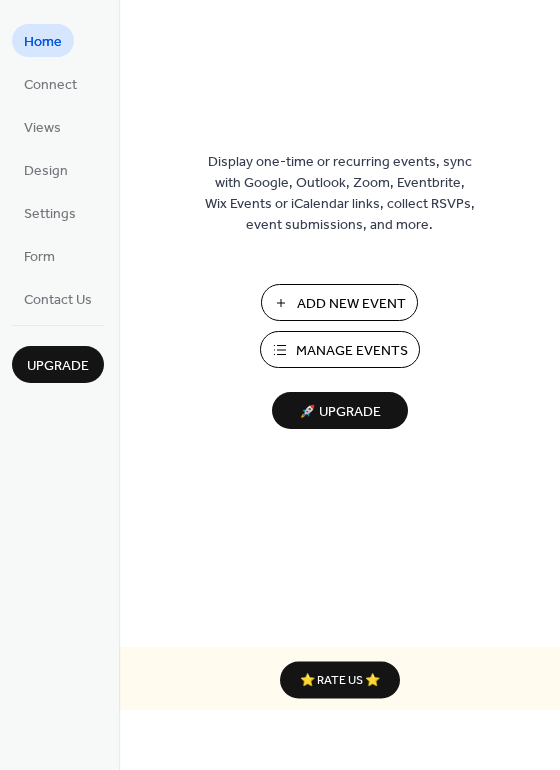 click on "Manage Events" at bounding box center (352, 351) 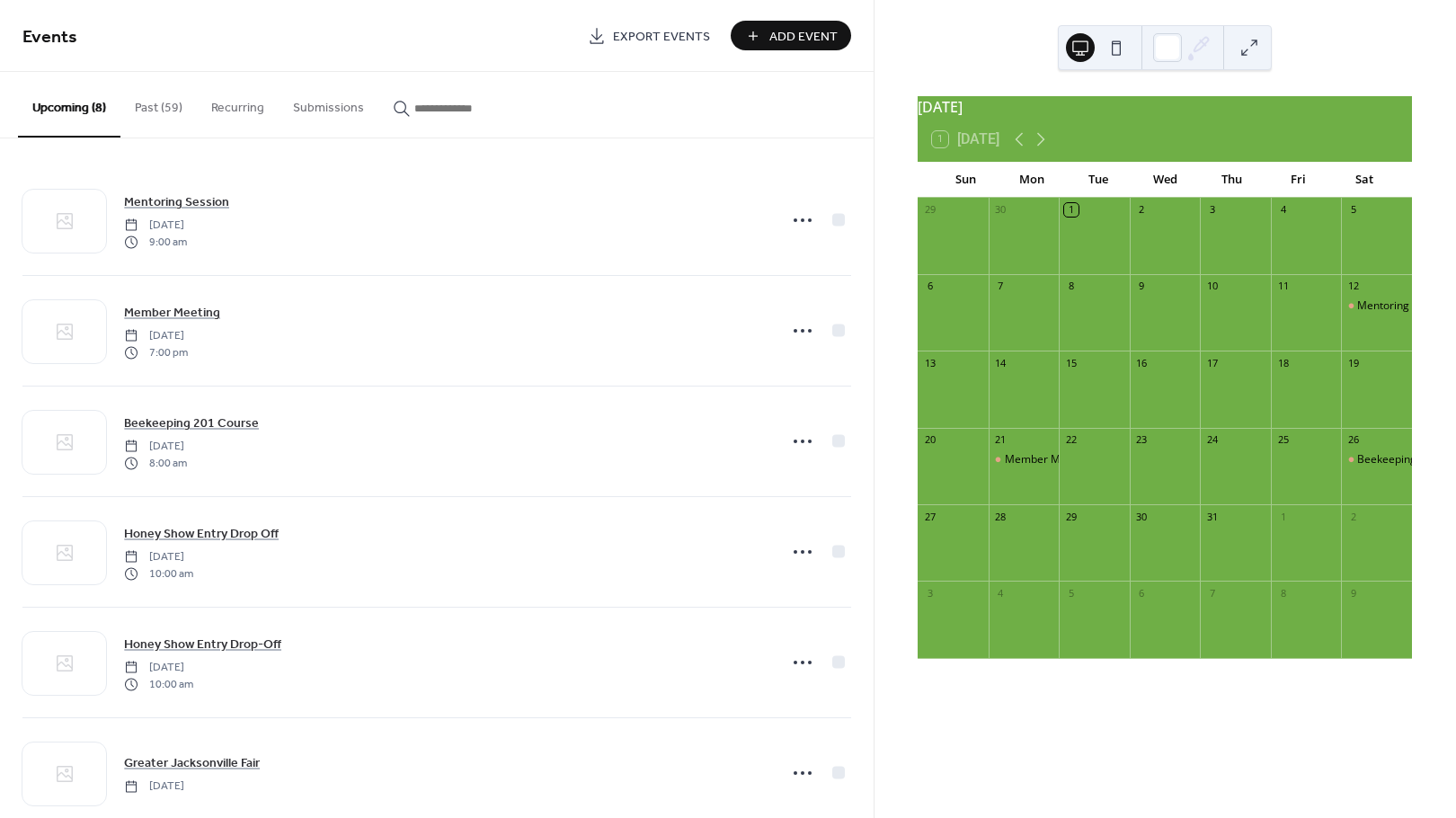 scroll, scrollTop: 0, scrollLeft: 0, axis: both 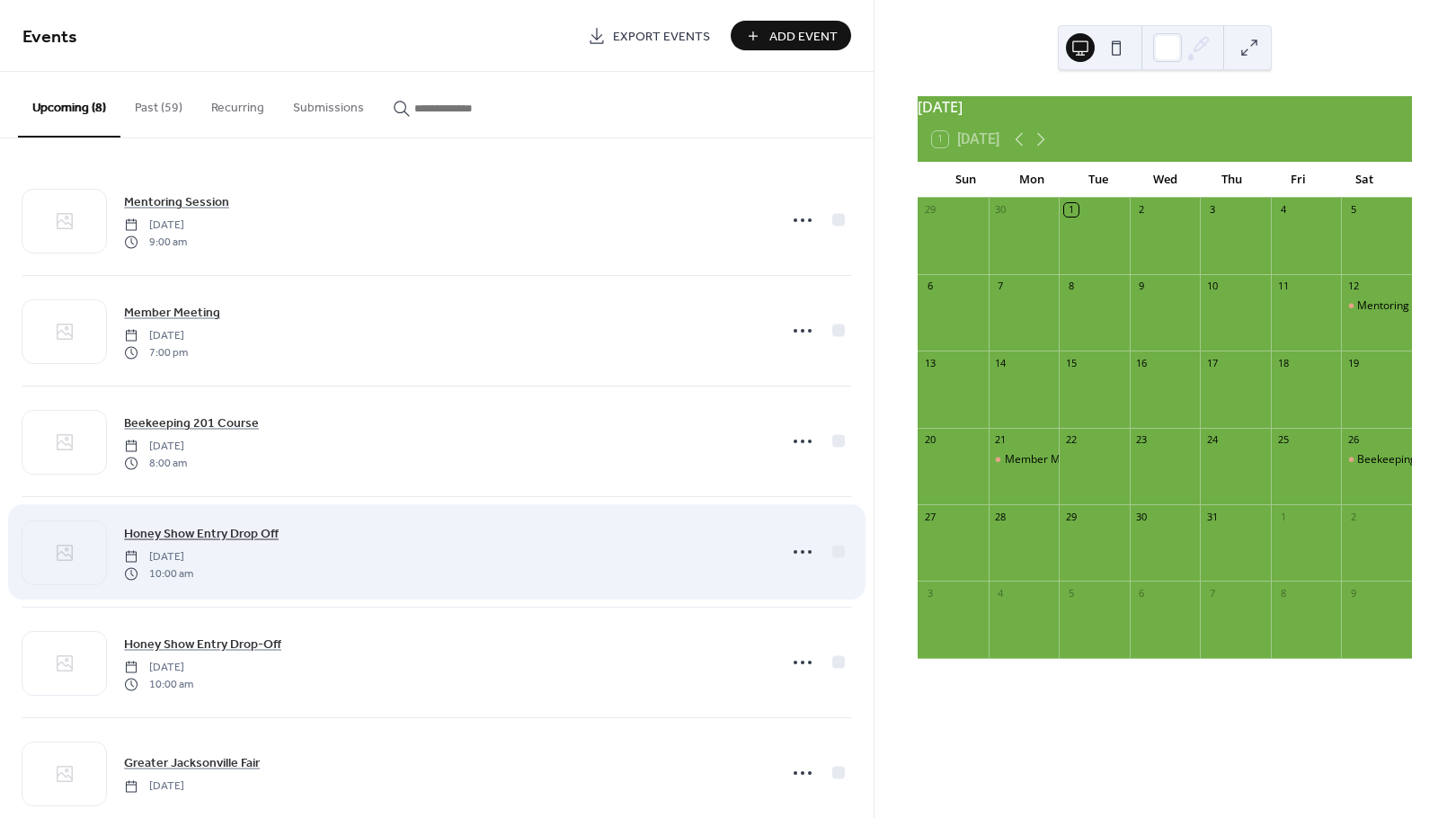 click on "Honey Show Entry Drop Off" at bounding box center (201, 534) 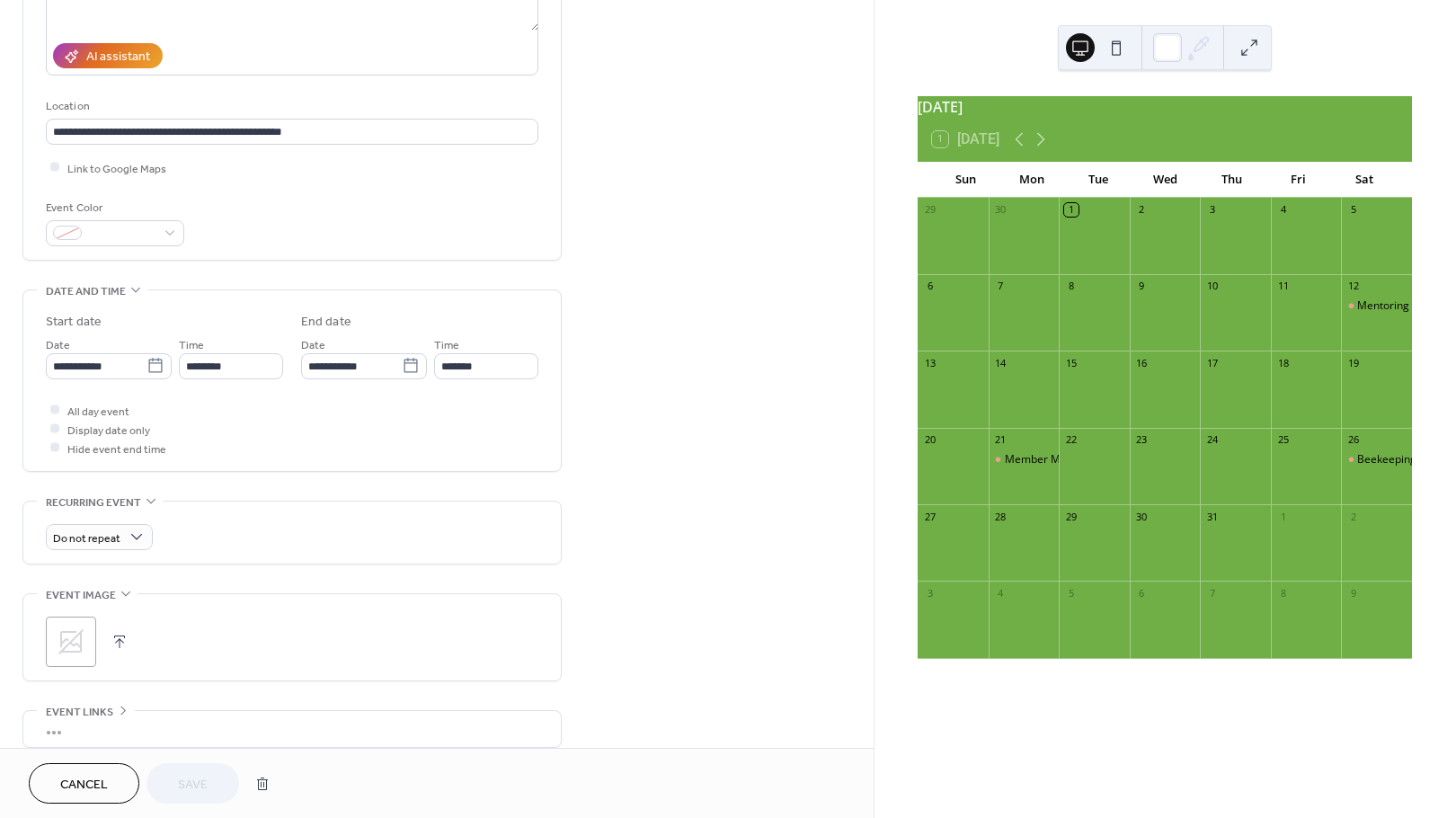 scroll, scrollTop: 366, scrollLeft: 0, axis: vertical 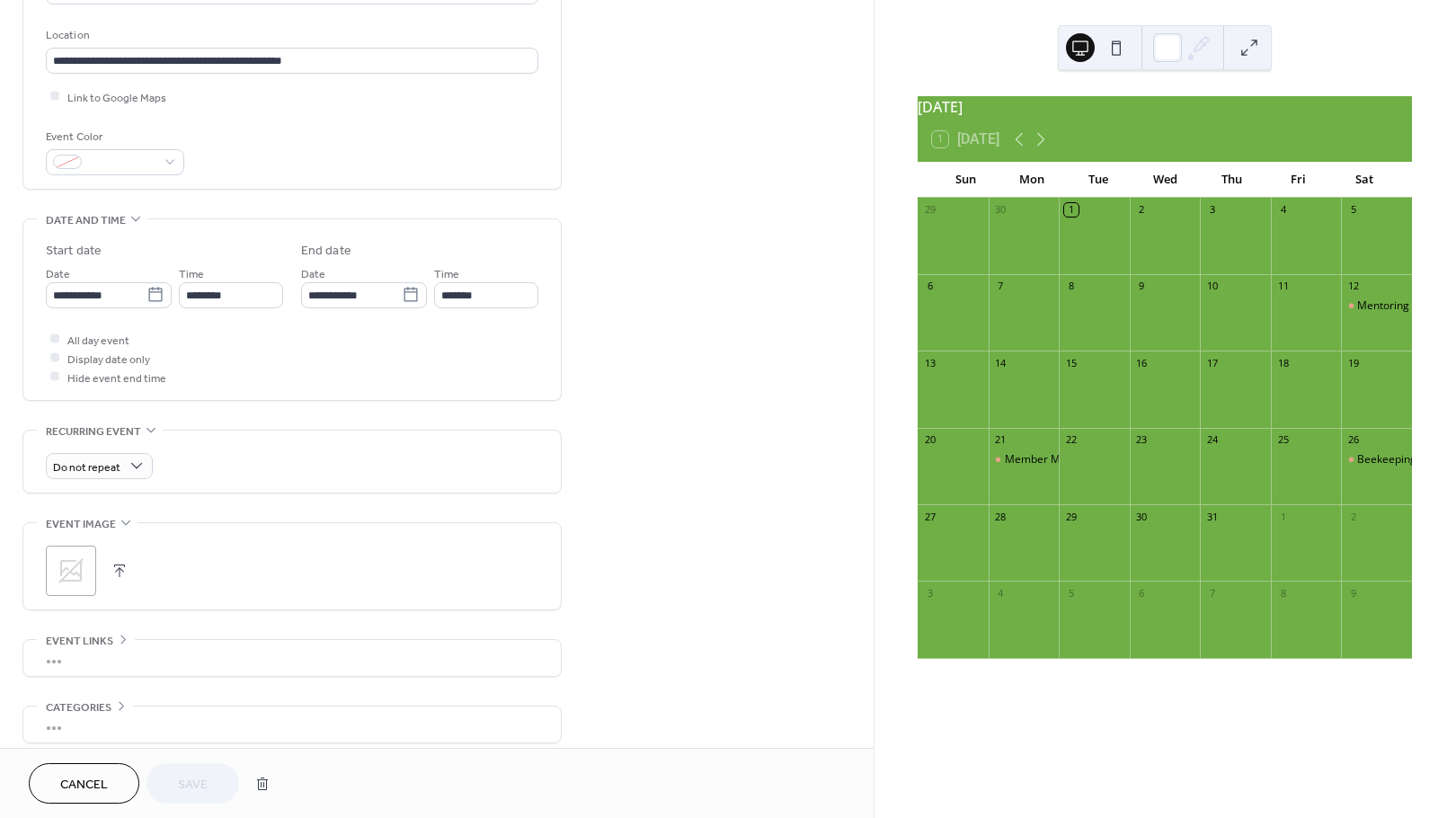 click on "Cancel" at bounding box center [84, 785] 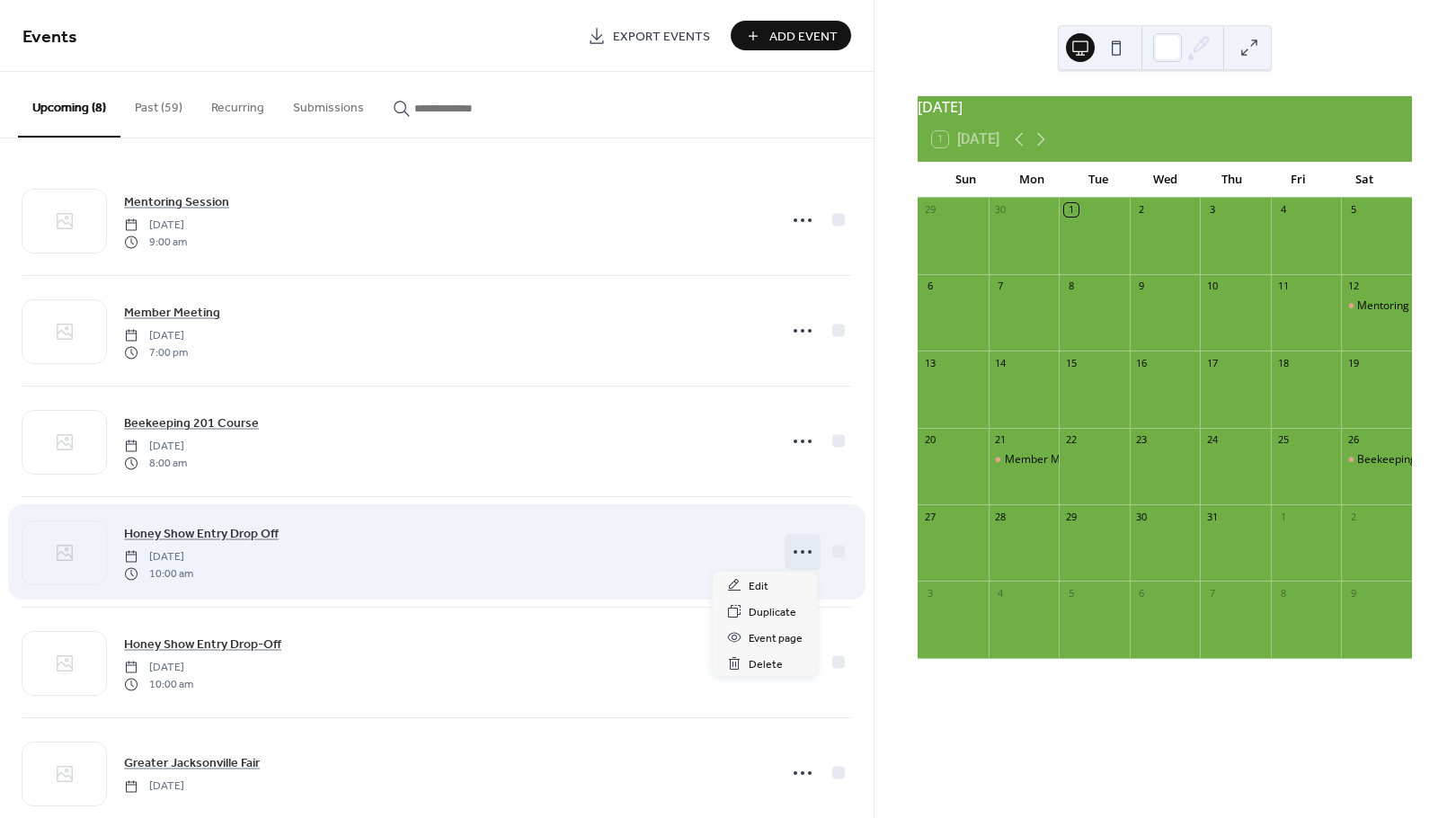 click 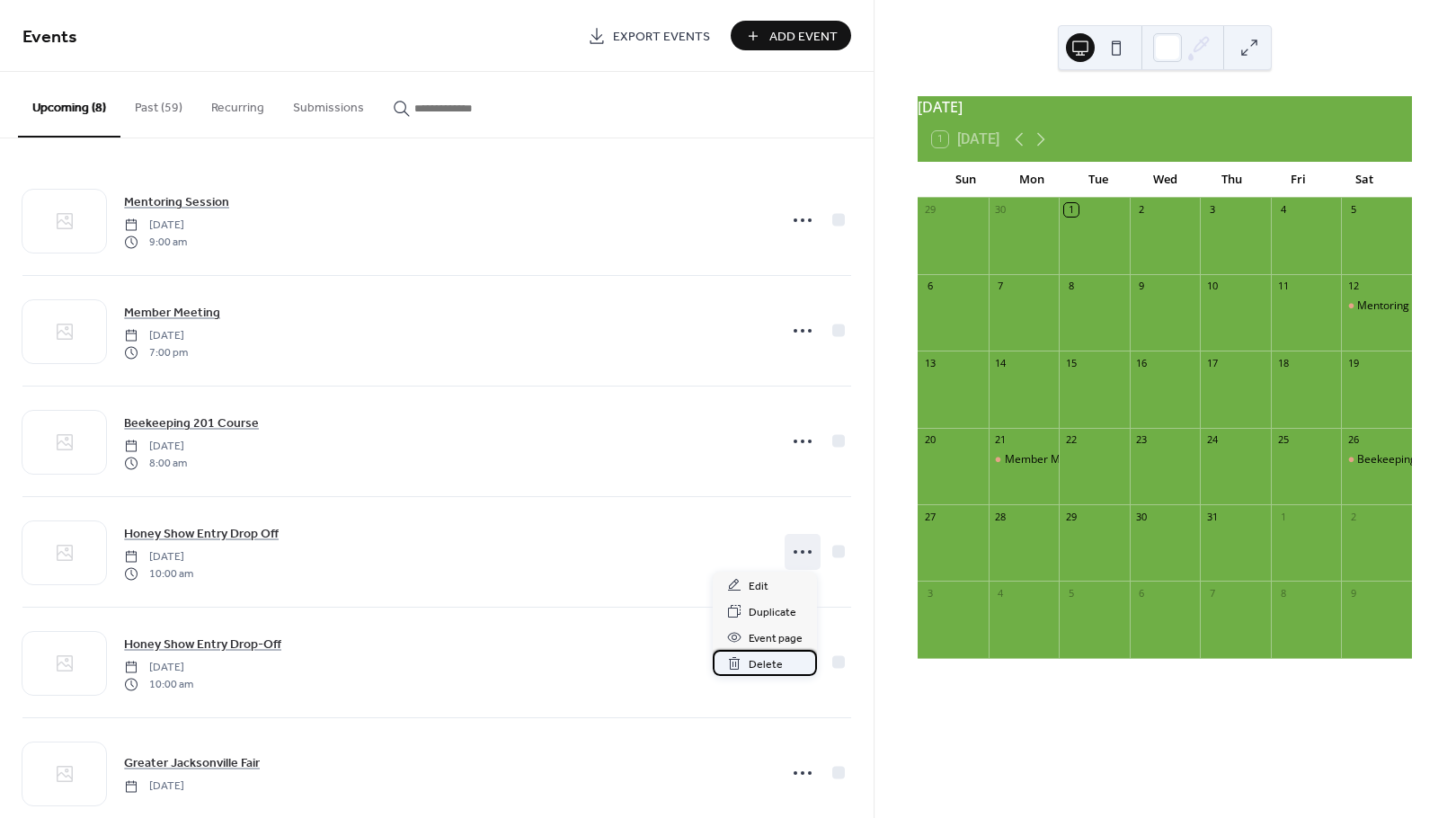 click on "Delete" at bounding box center (766, 664) 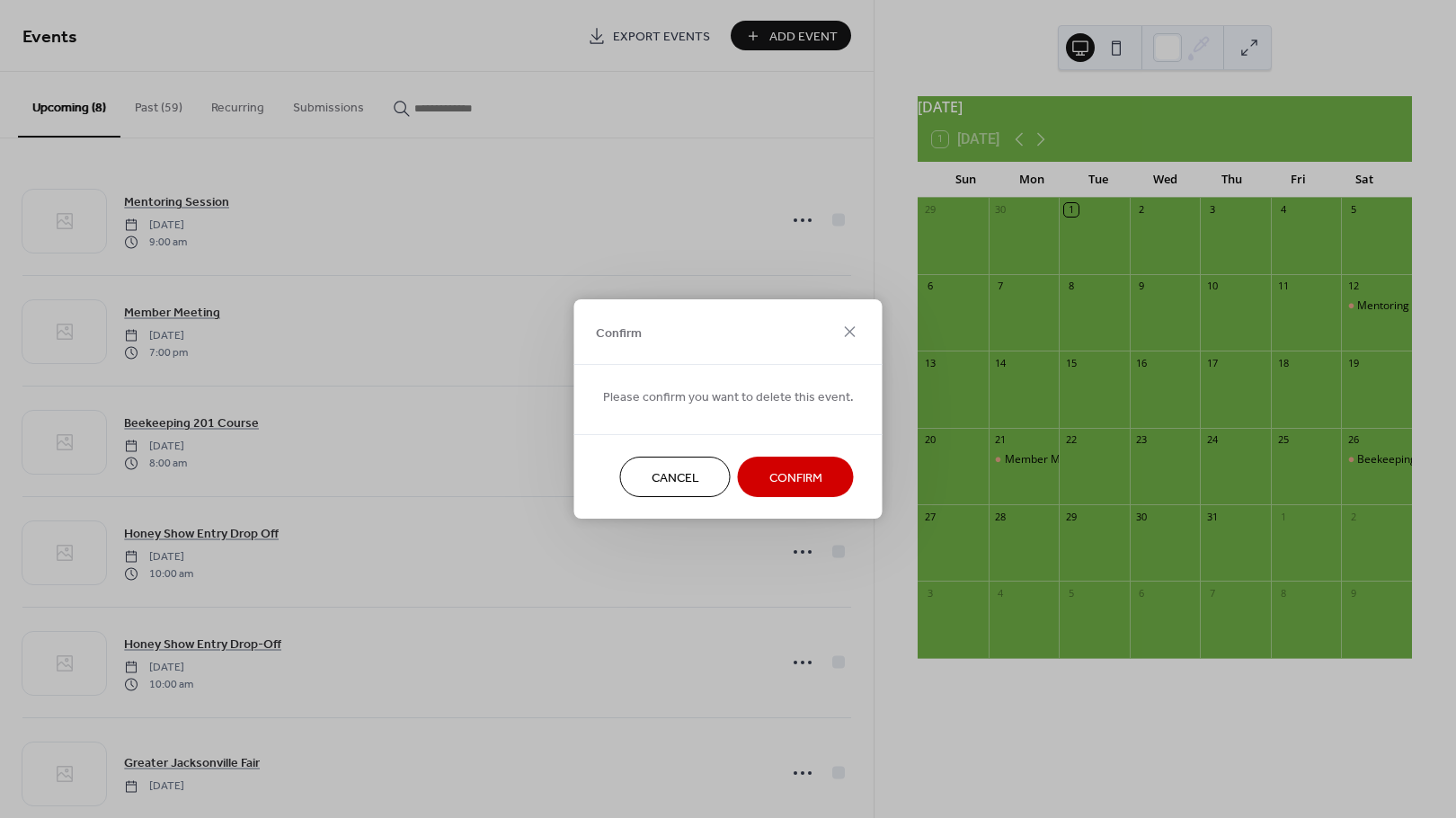 click on "Confirm" at bounding box center (795, 478) 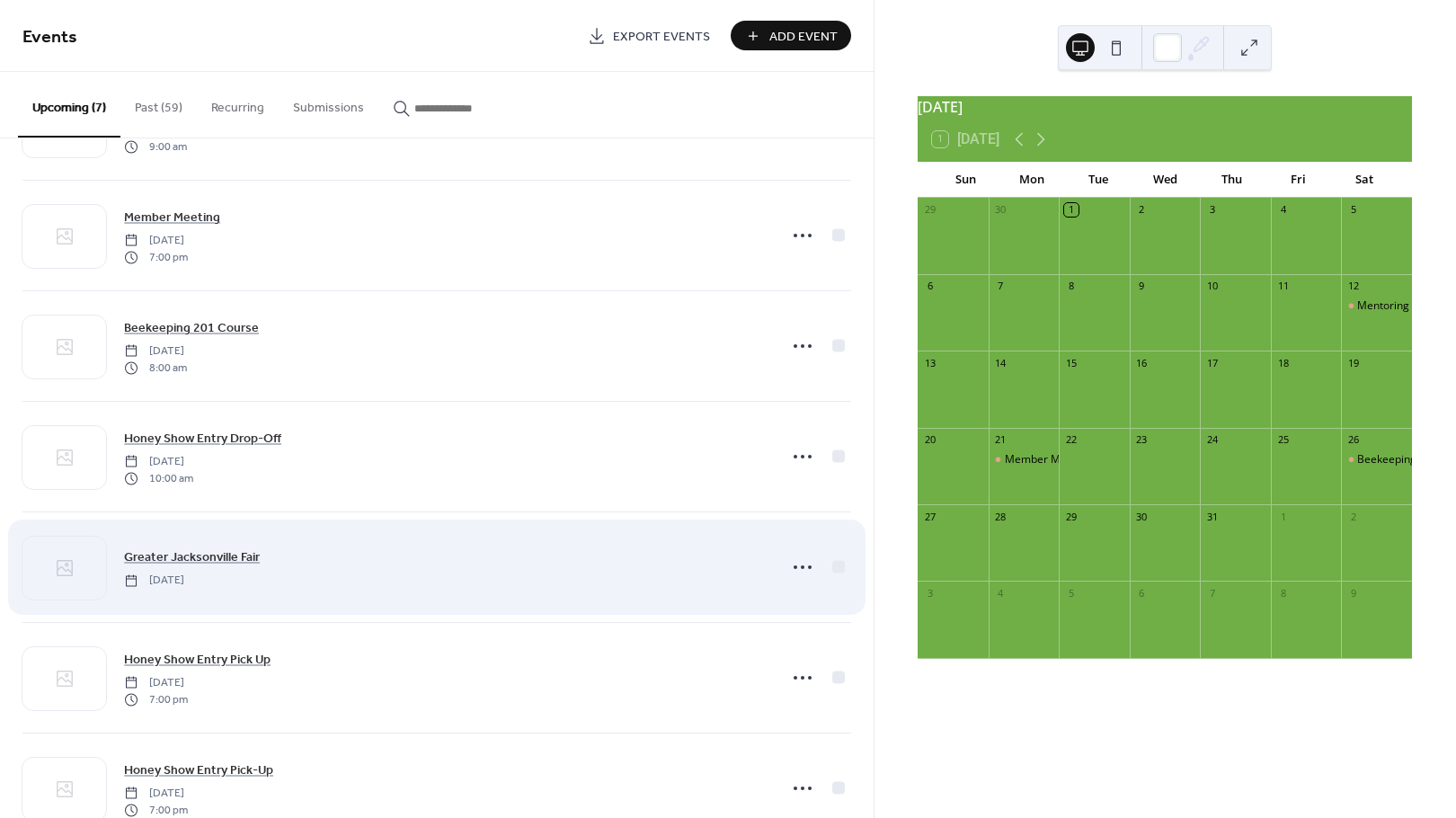 scroll, scrollTop: 145, scrollLeft: 0, axis: vertical 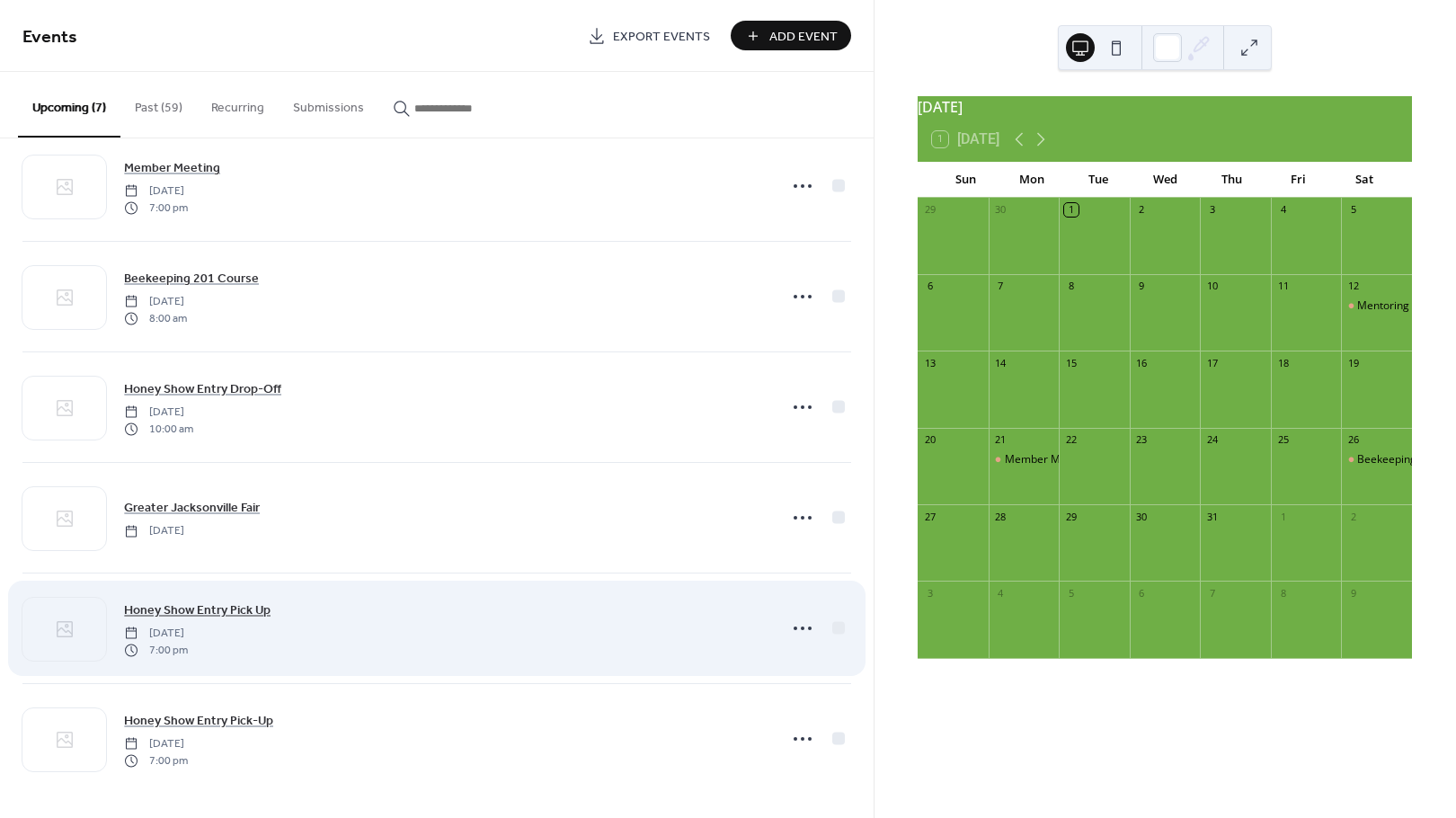 click on "Honey Show Entry Pick Up" at bounding box center [197, 610] 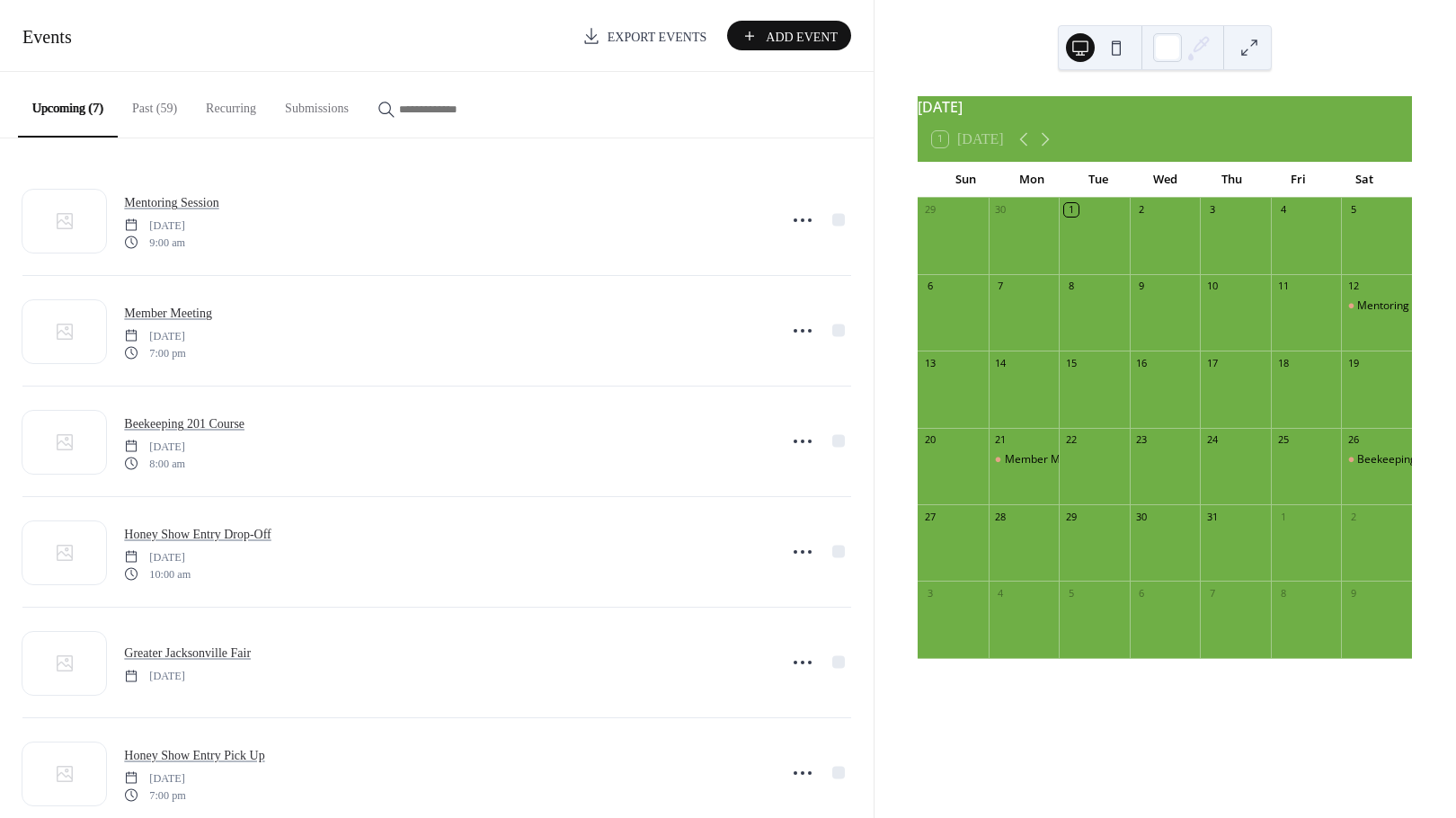 scroll, scrollTop: 0, scrollLeft: 0, axis: both 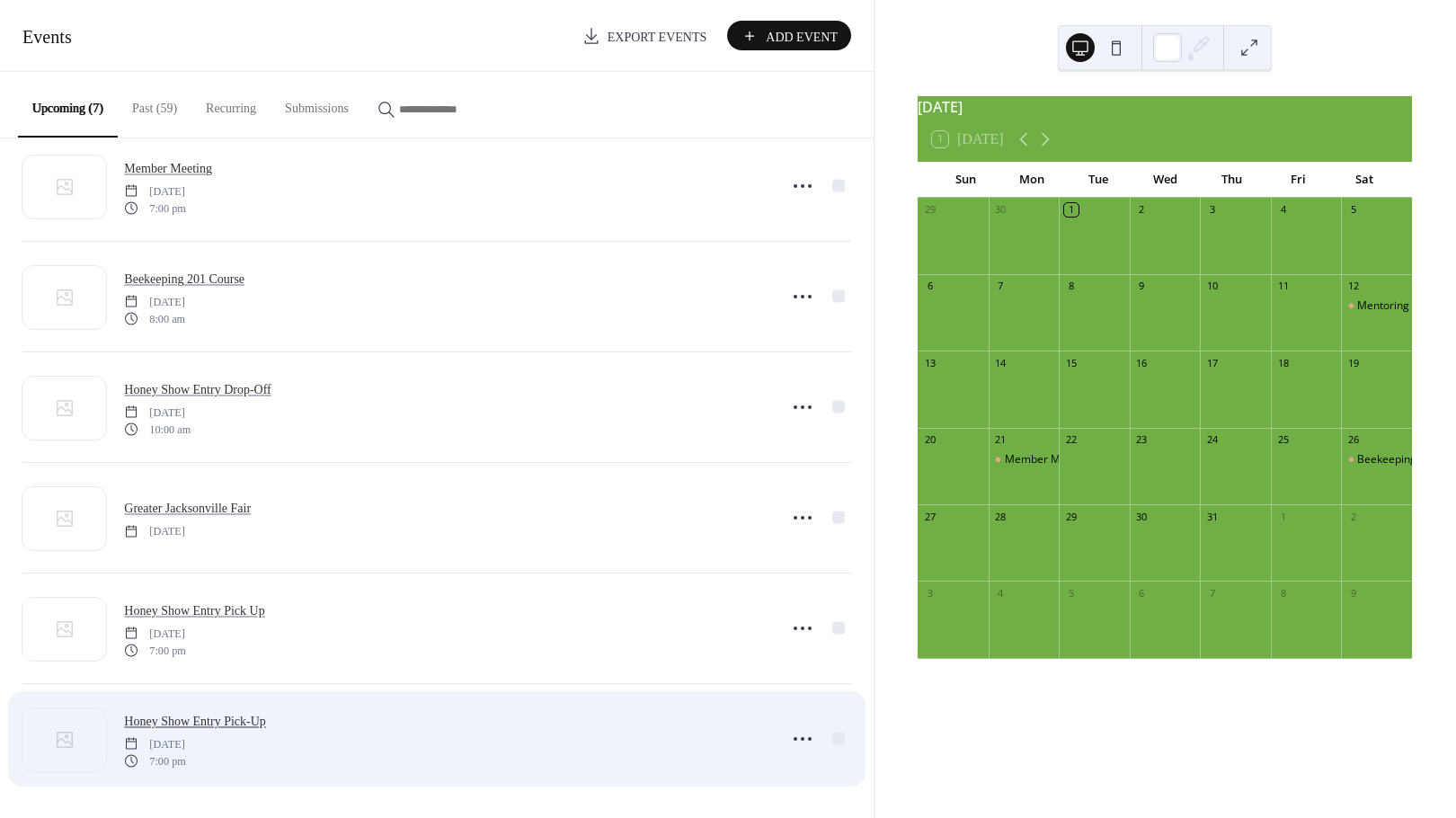 click on "Honey Show Entry Pick-Up" at bounding box center [195, 721] 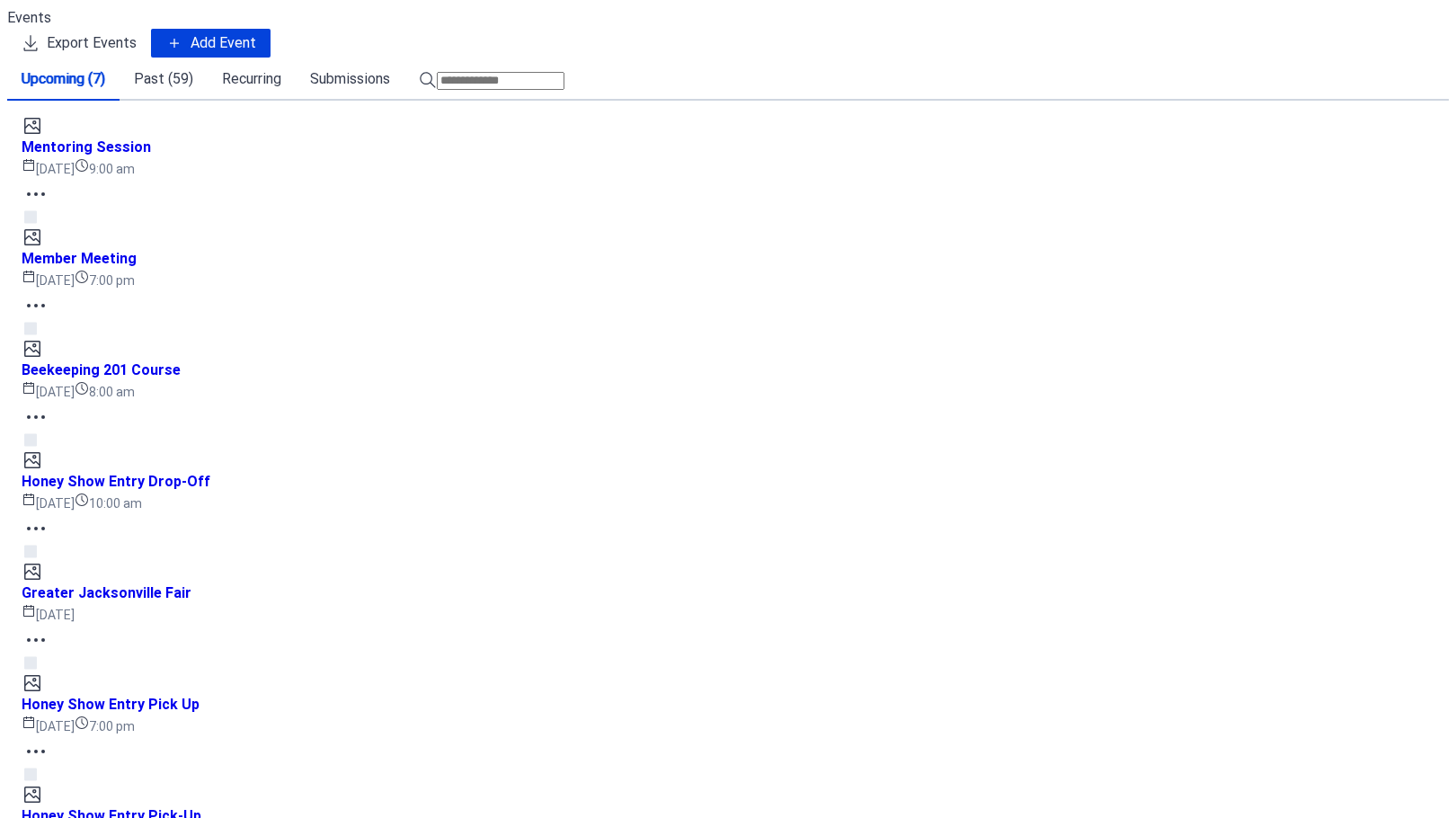 scroll, scrollTop: 0, scrollLeft: 0, axis: both 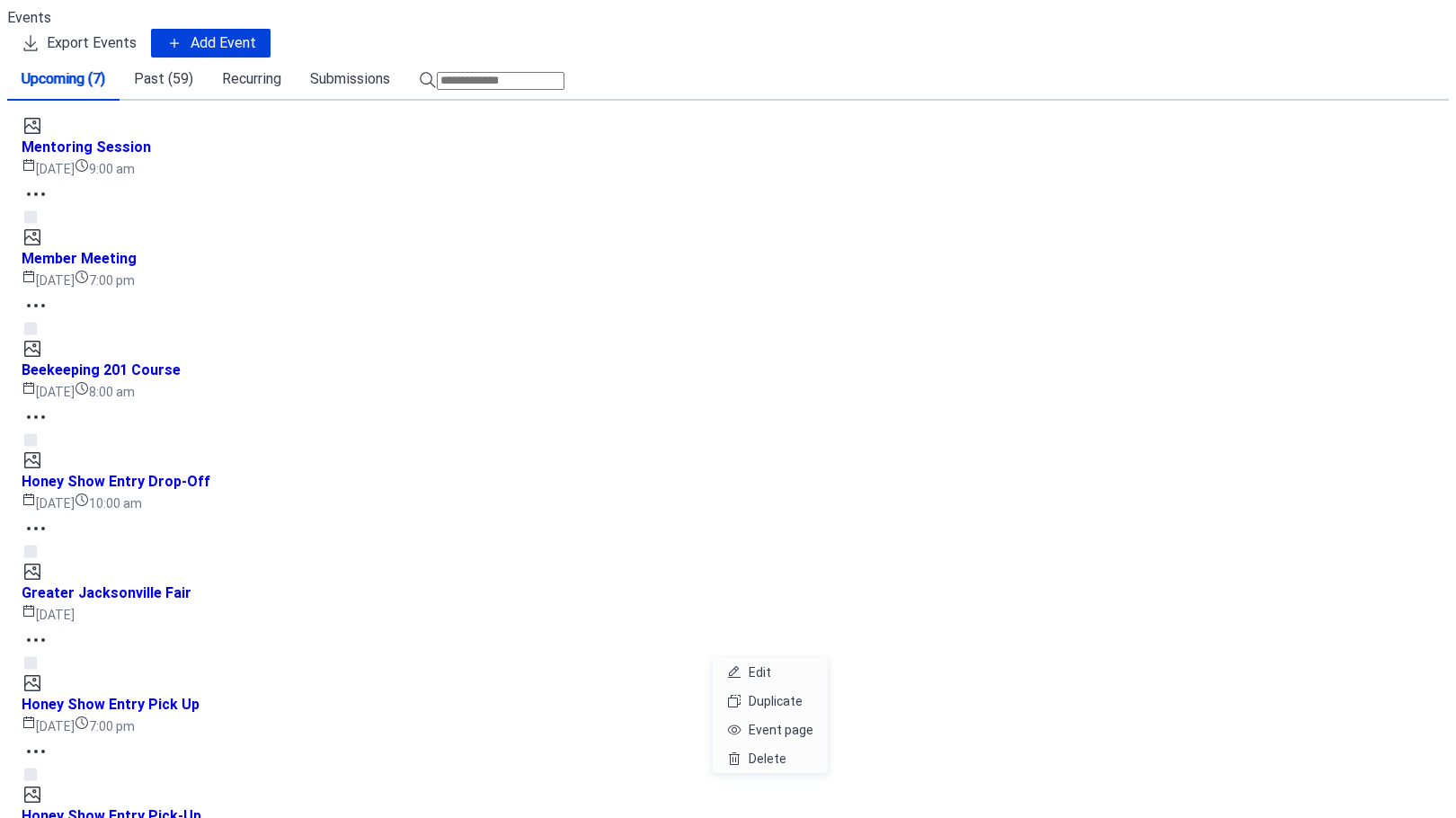 click 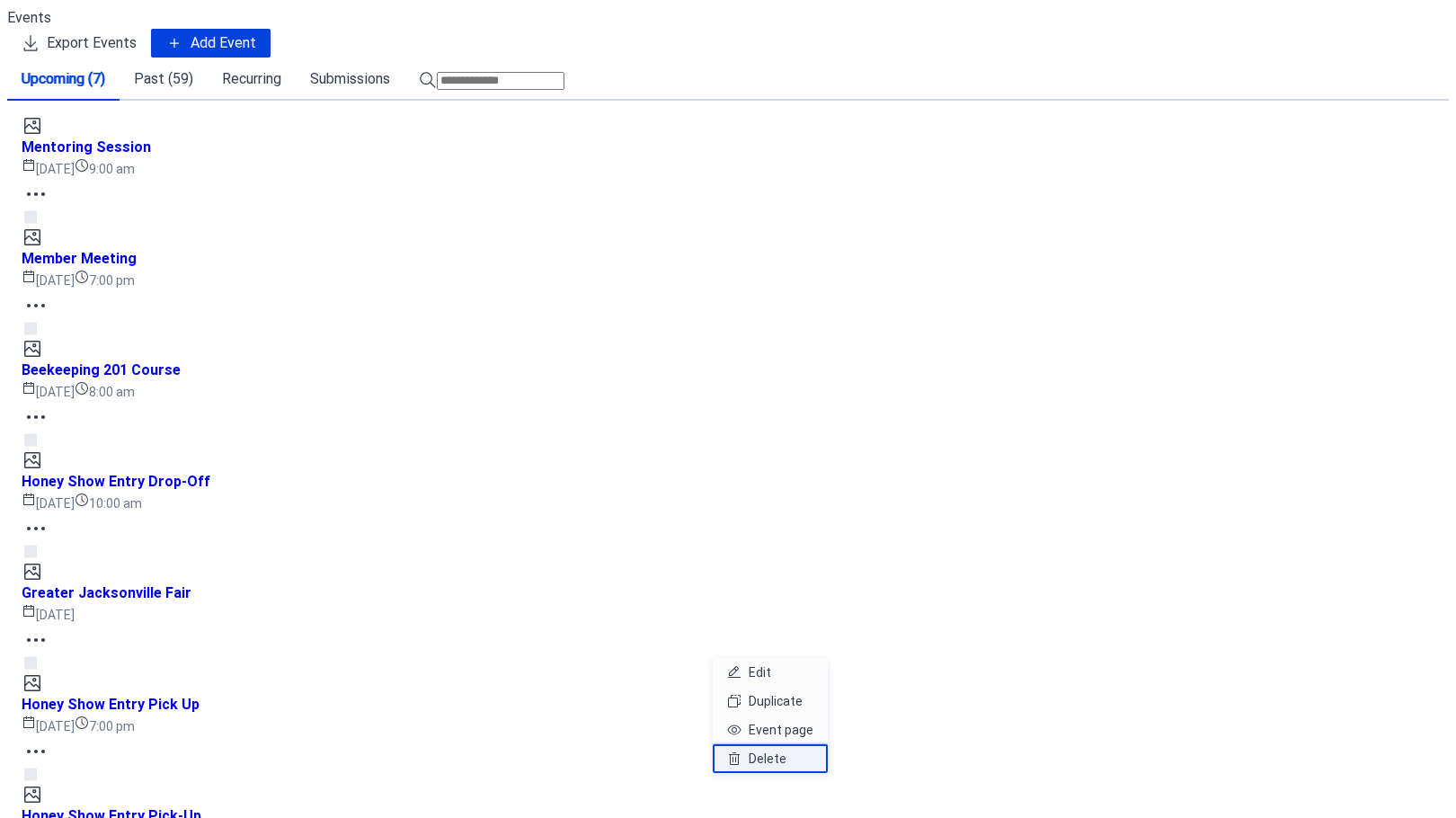 click on "Delete" at bounding box center [768, 759] 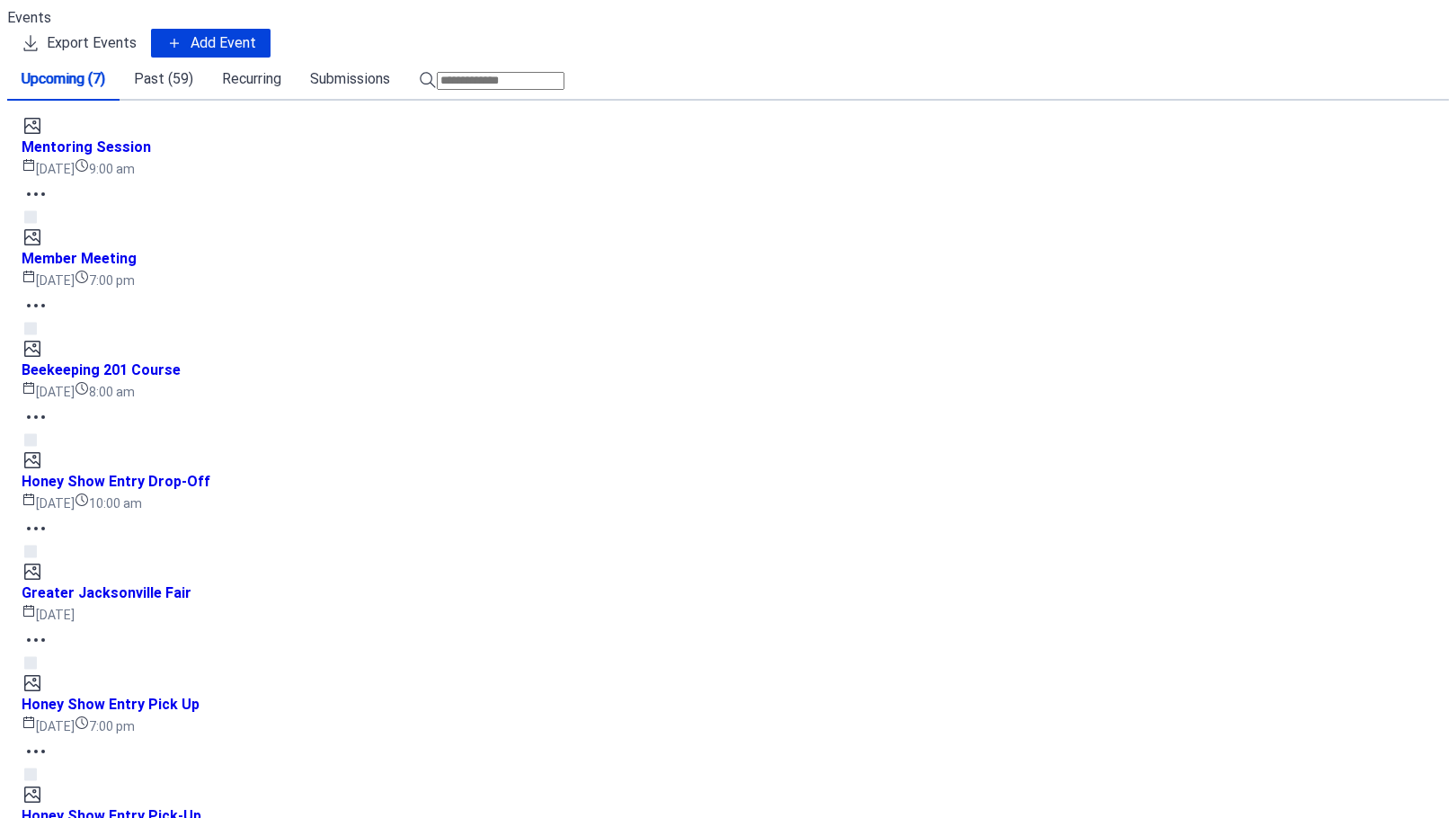 click on "Confirm" at bounding box center (124, 1694) 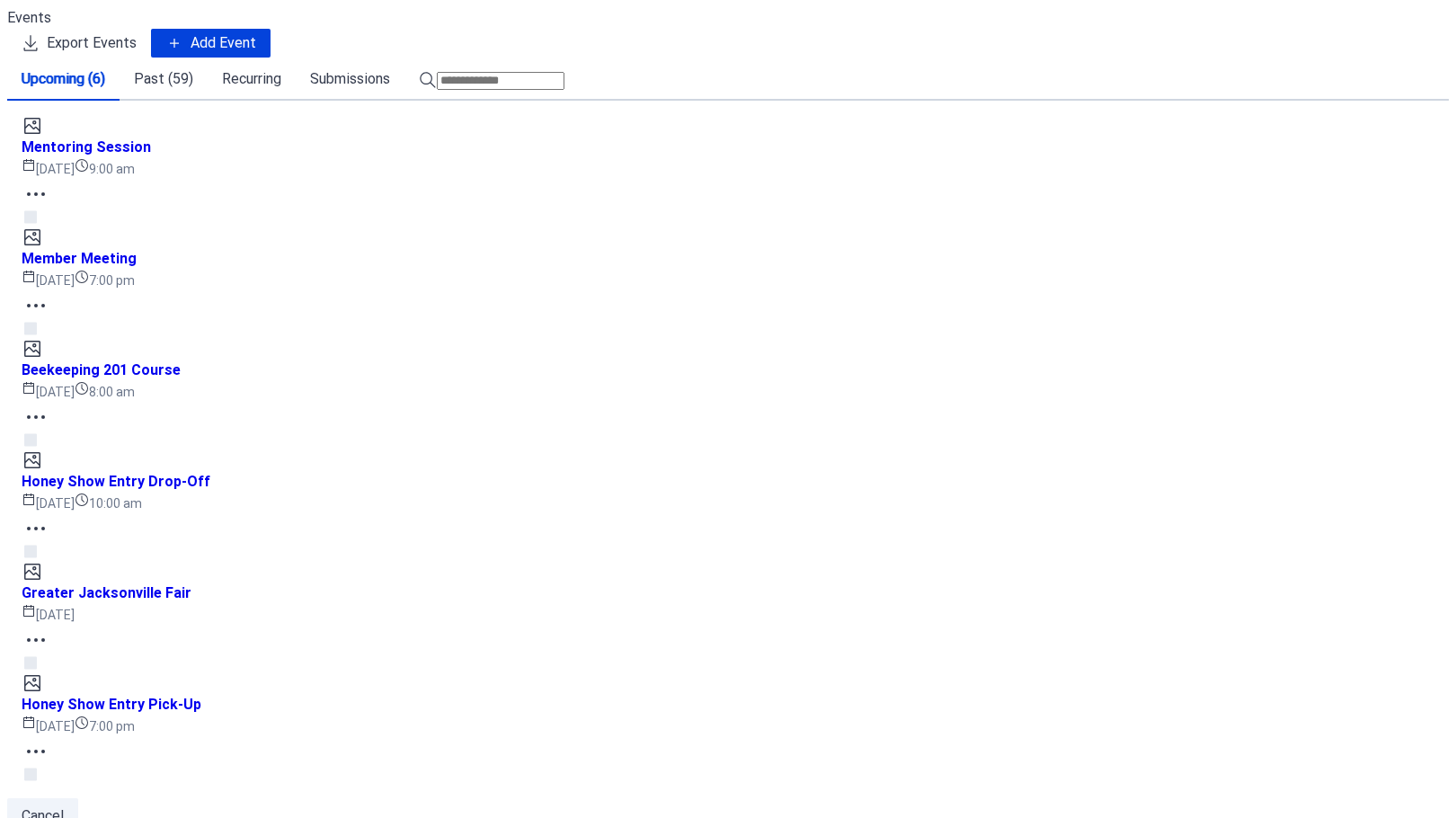 scroll, scrollTop: 34, scrollLeft: 0, axis: vertical 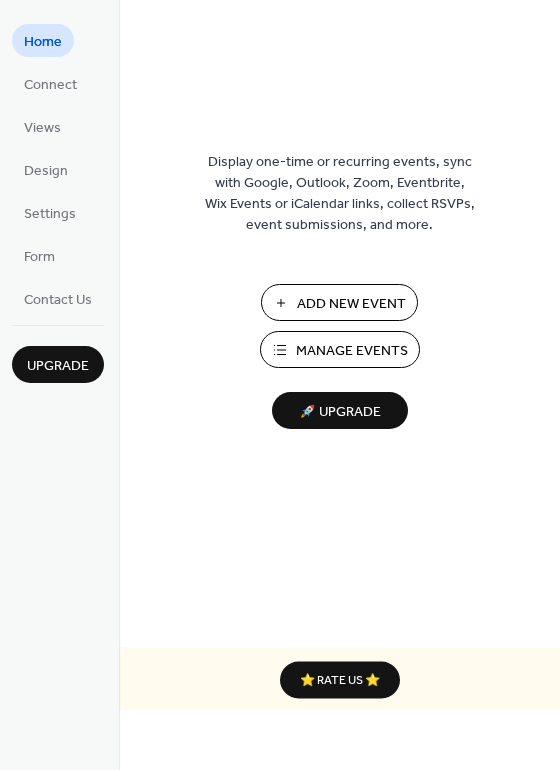 click on "Manage Events" at bounding box center [352, 351] 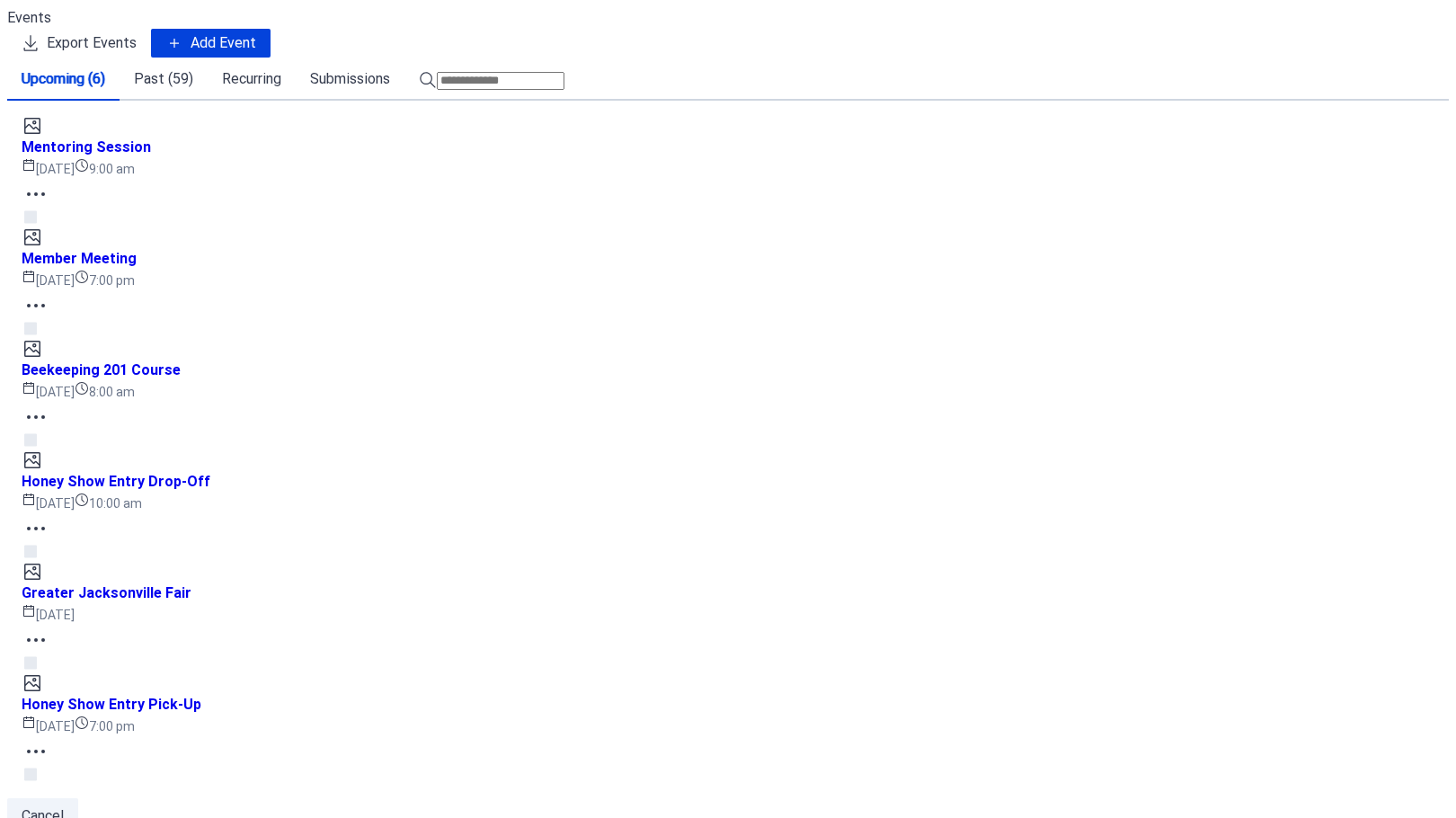 scroll, scrollTop: 0, scrollLeft: 0, axis: both 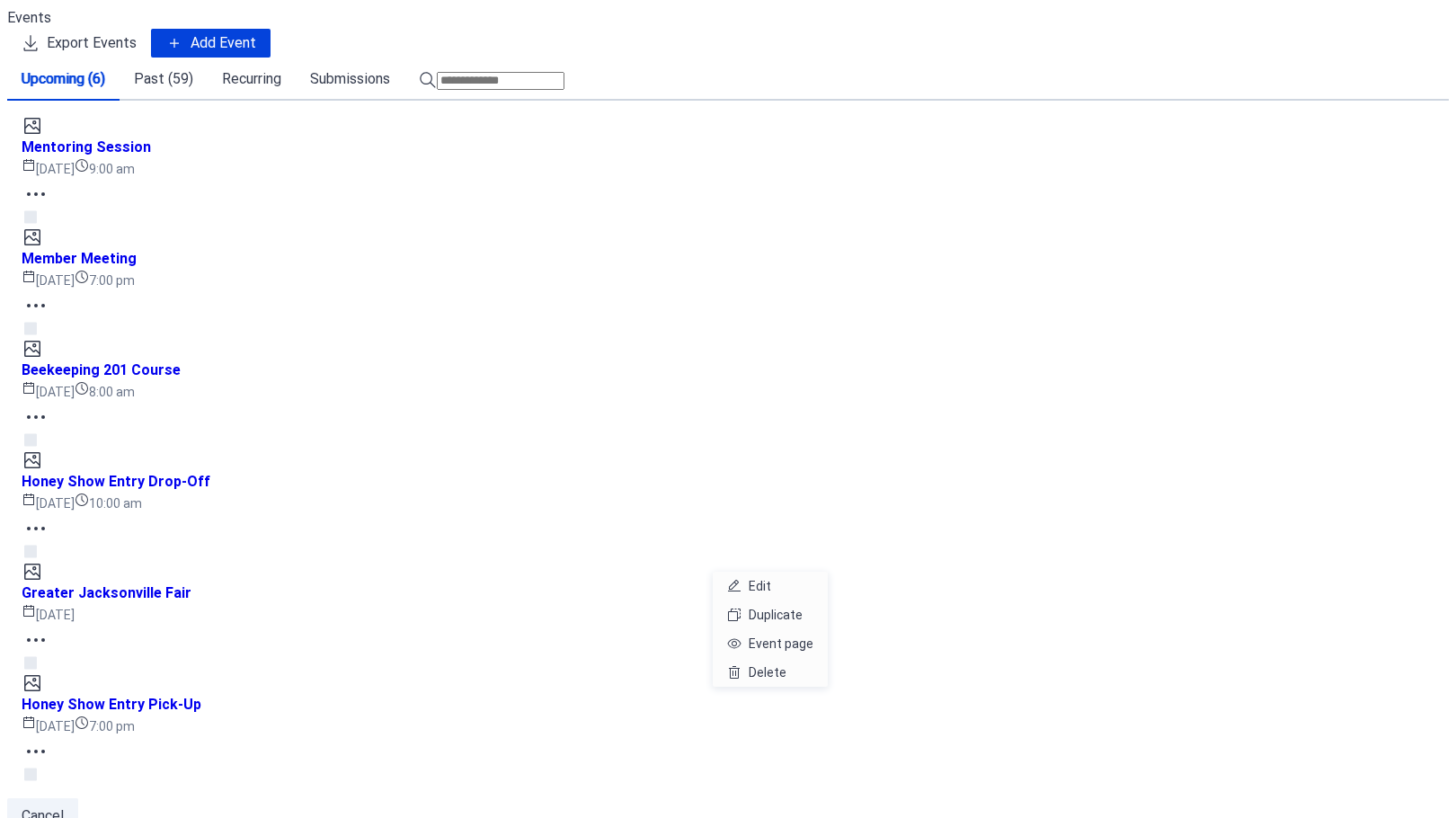 click 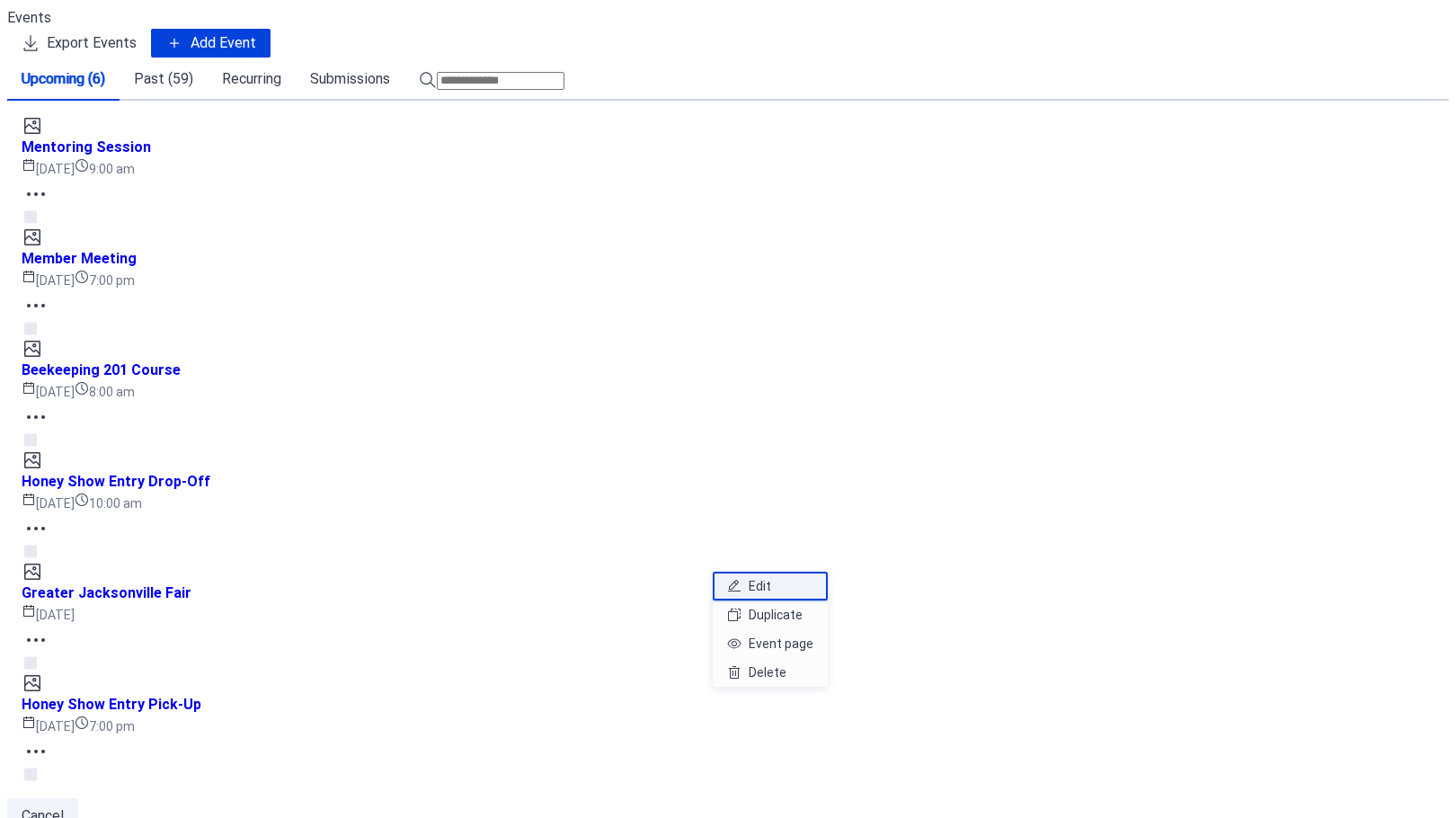 click on "Edit" at bounding box center [759, 586] 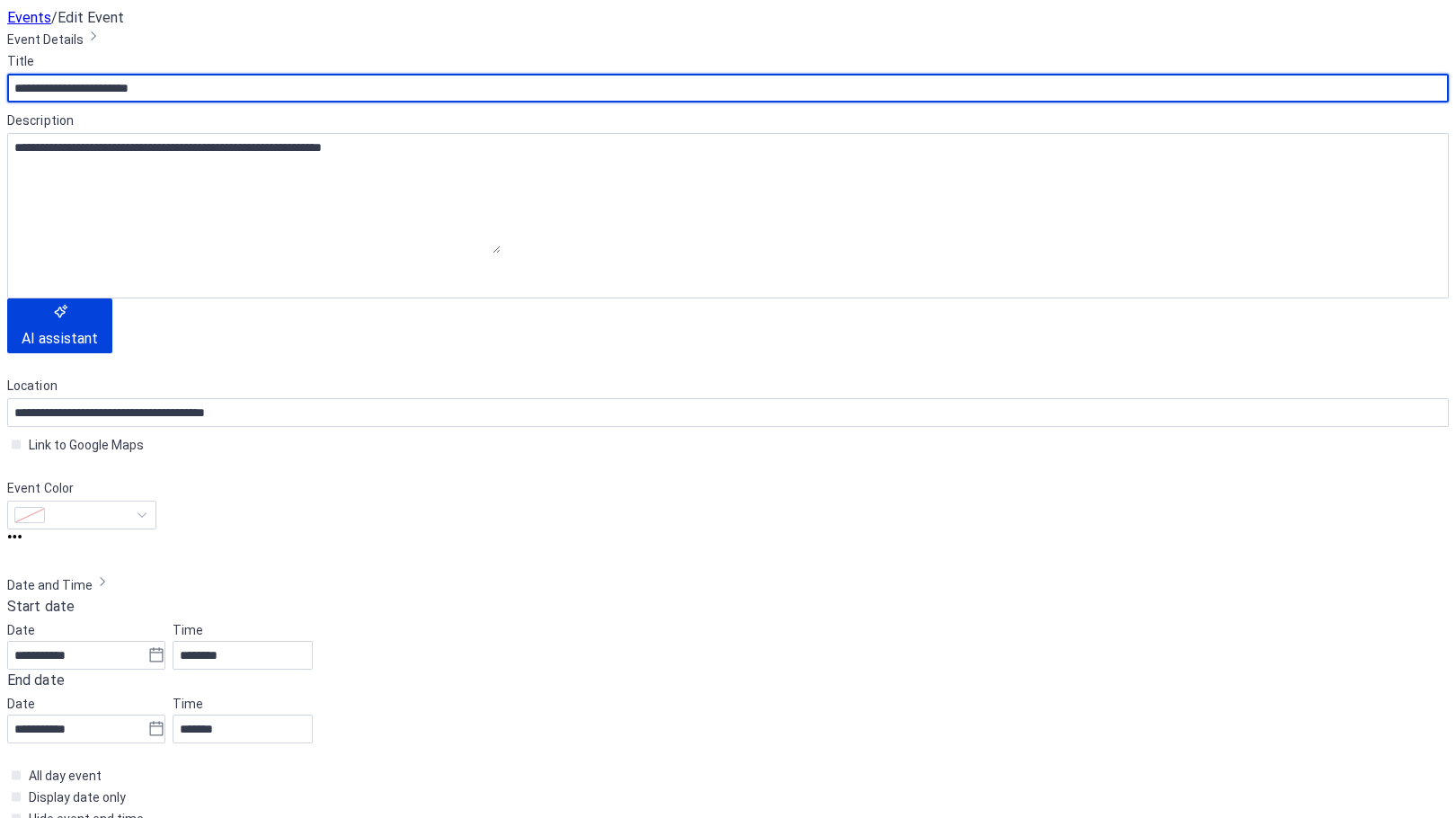 scroll, scrollTop: 440, scrollLeft: 0, axis: vertical 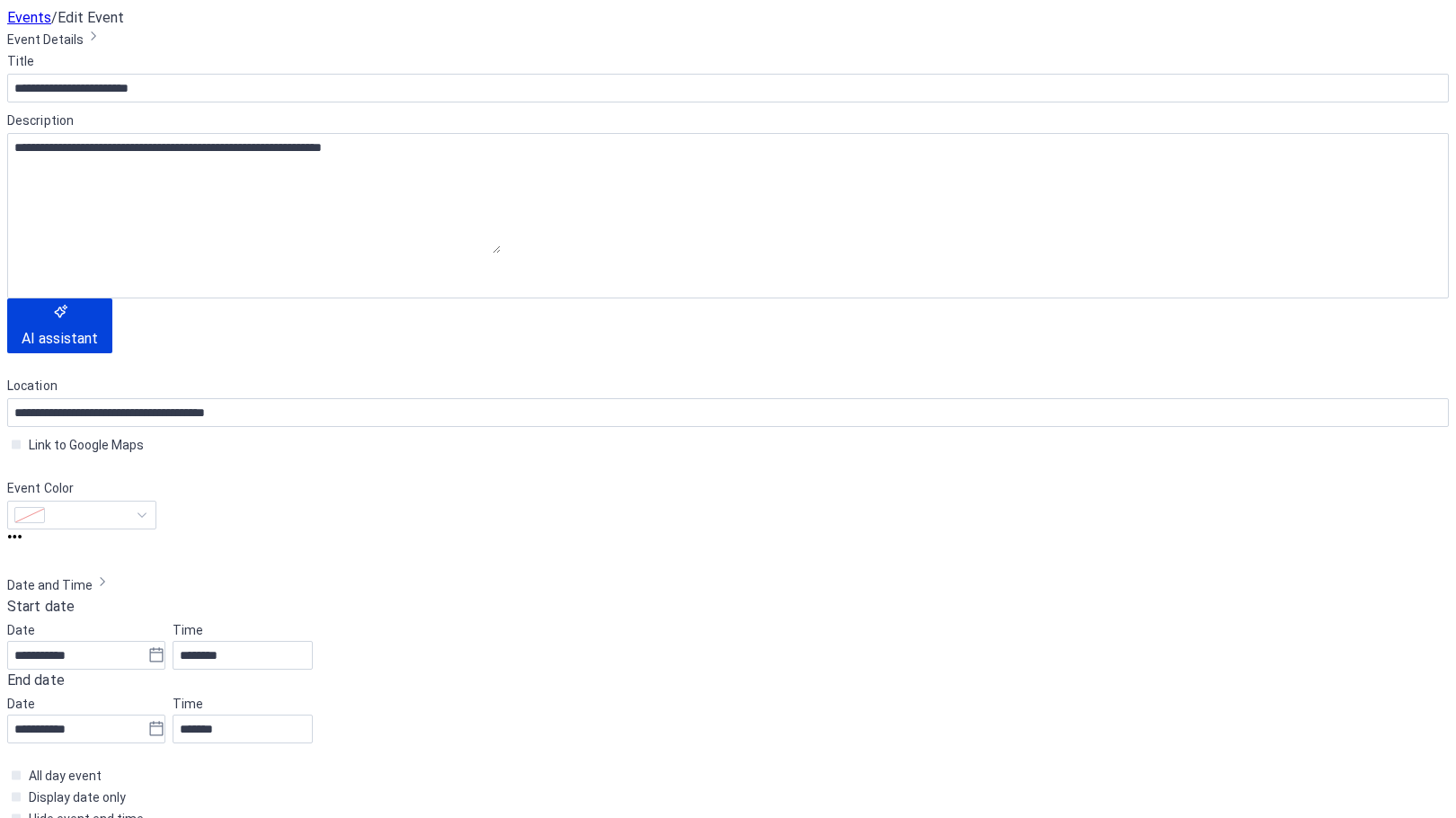 click on "•••" at bounding box center [728, 1249] 